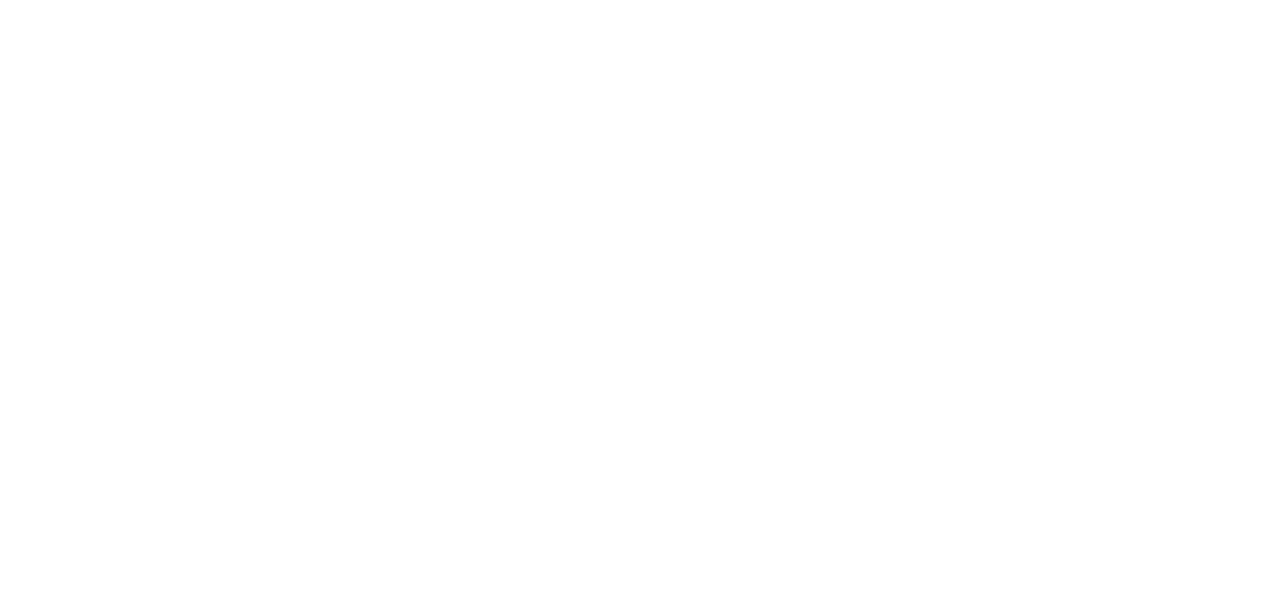 scroll, scrollTop: 0, scrollLeft: 0, axis: both 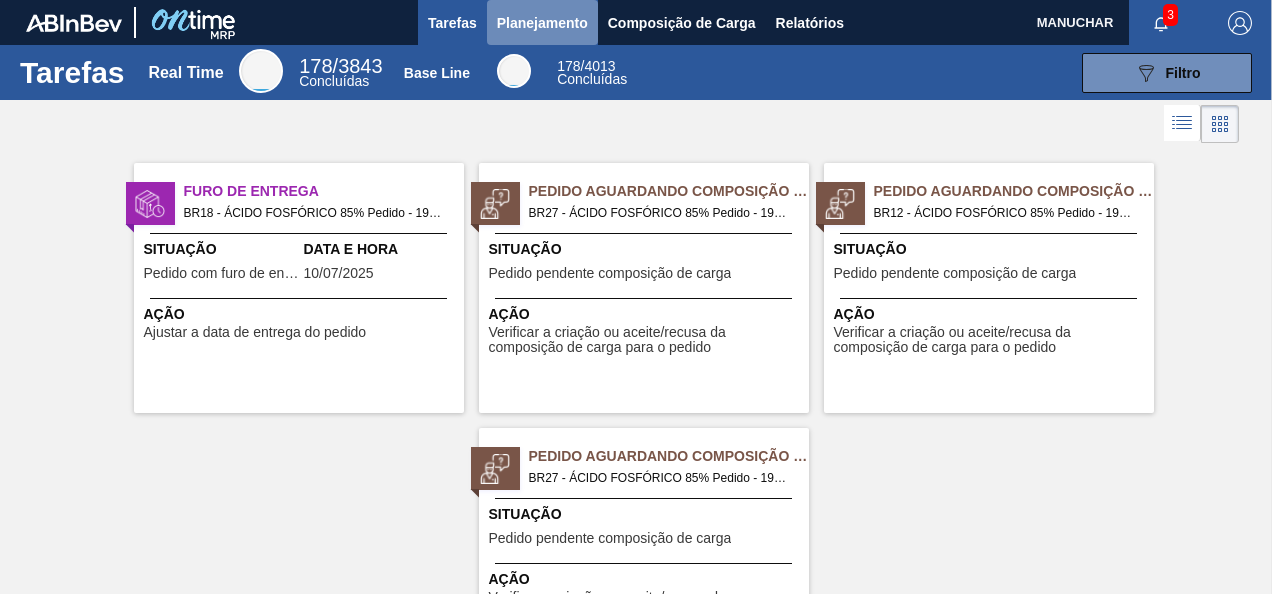 click on "Planejamento" at bounding box center (542, 23) 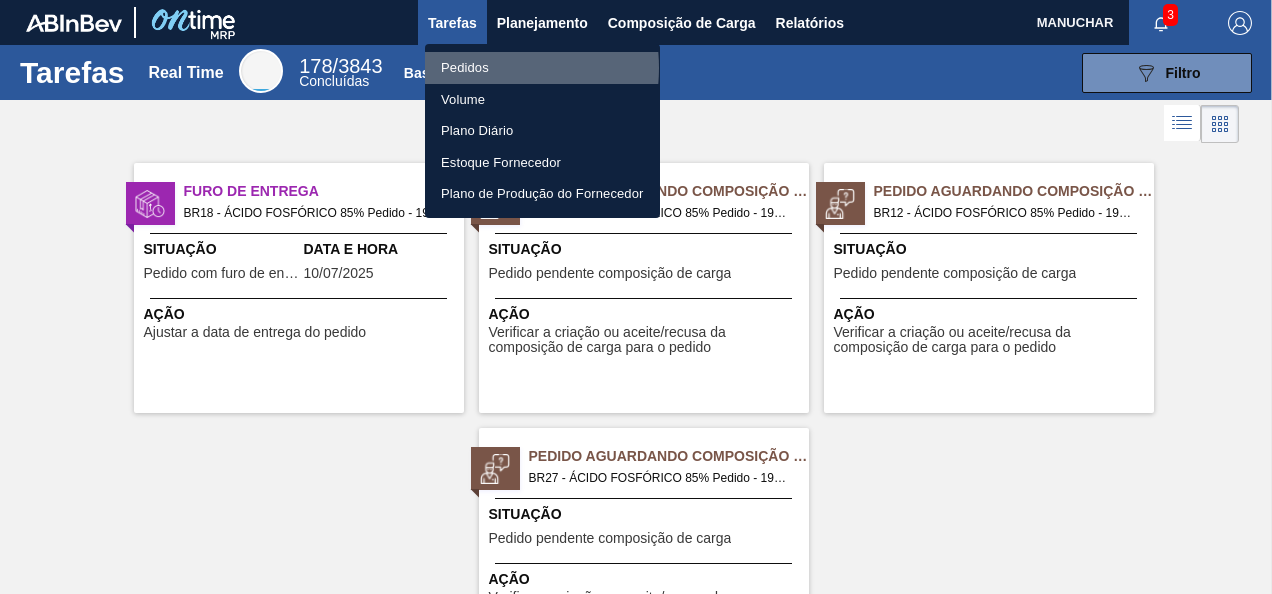 click on "Pedidos" at bounding box center (542, 68) 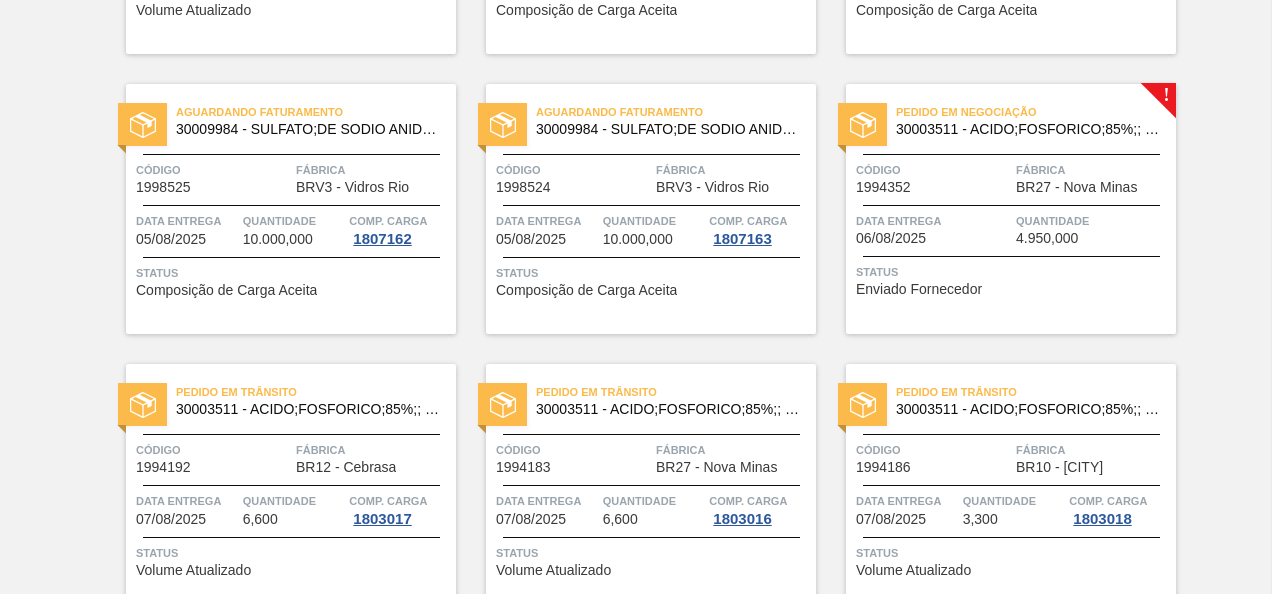 scroll, scrollTop: 375, scrollLeft: 0, axis: vertical 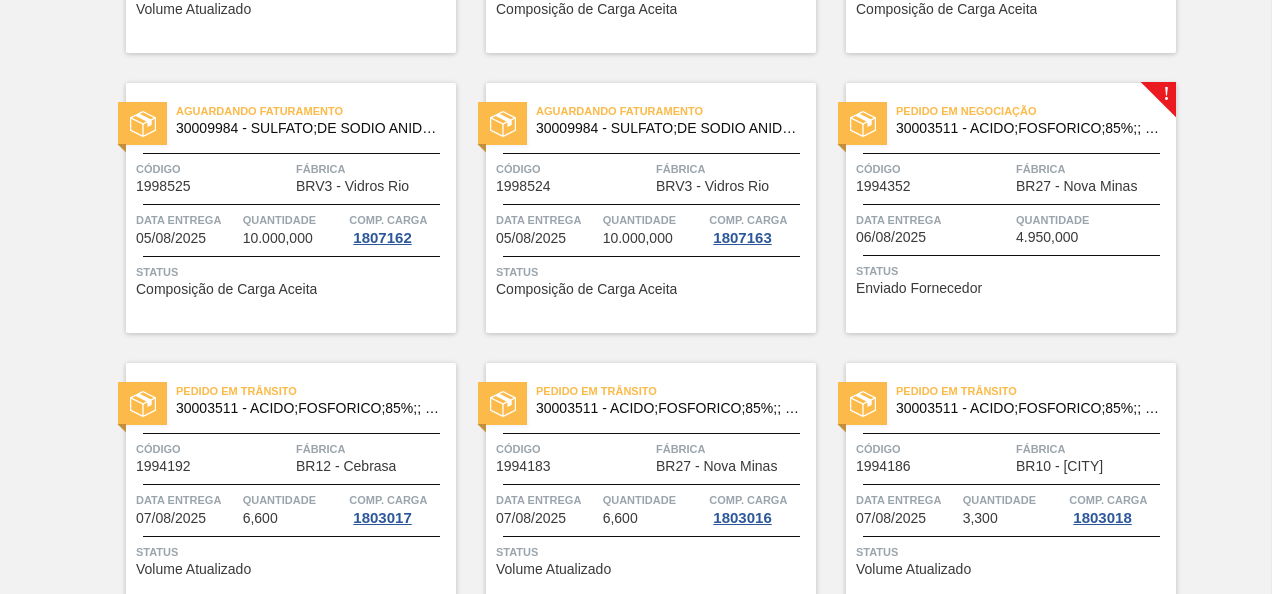 click on "Pedido em Negociação 30003511 - ACIDO;FOSFORICO;85%;; CONTAINER Código 1994352 Fábrica BR27 - Nova Minas Data entrega [DATE] Quantidade 4.950,000 Status Enviado Fornecedor" at bounding box center [1011, 208] 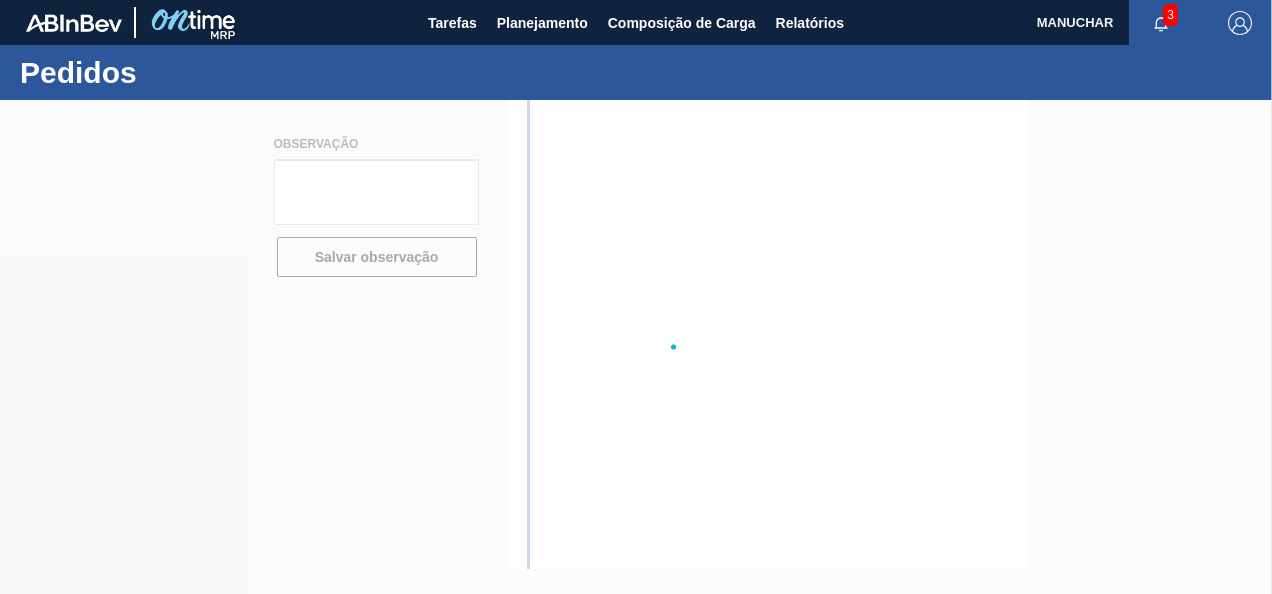 scroll, scrollTop: 0, scrollLeft: 0, axis: both 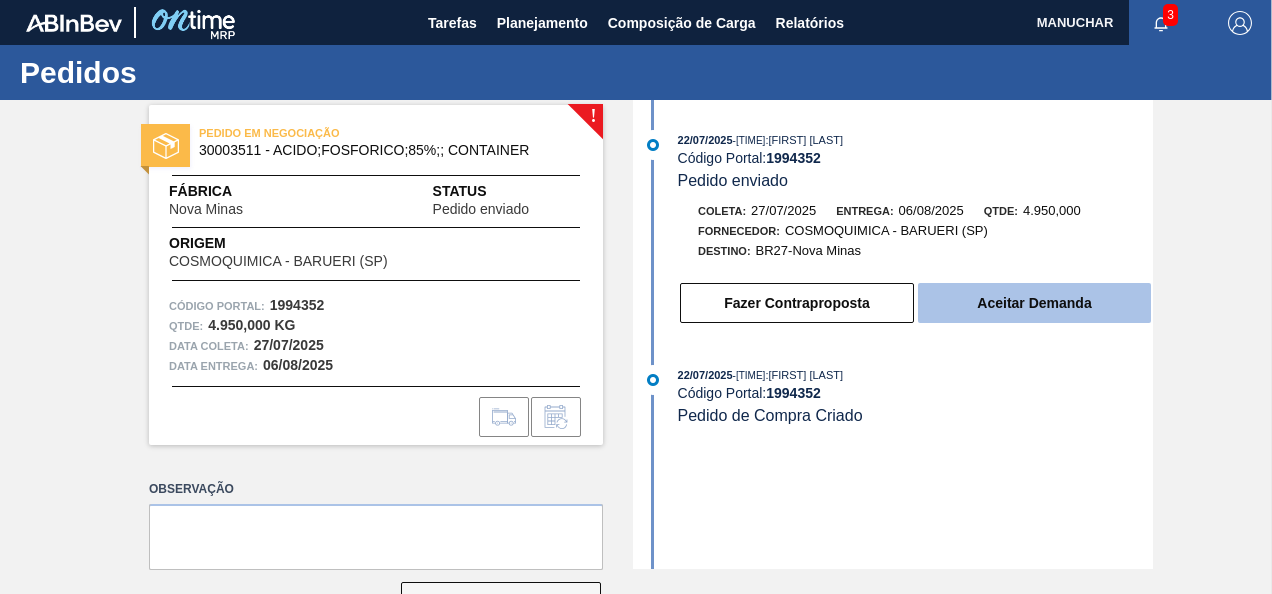 click on "Aceitar Demanda" at bounding box center [1034, 303] 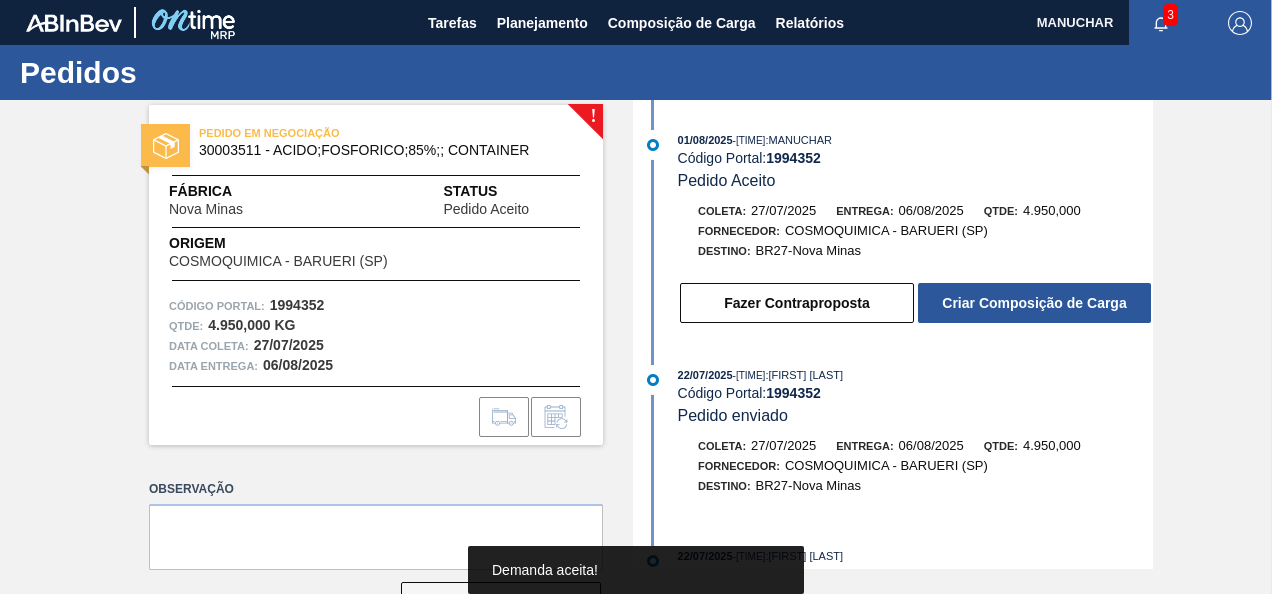 click on "Criar Composição de Carga" at bounding box center [1034, 303] 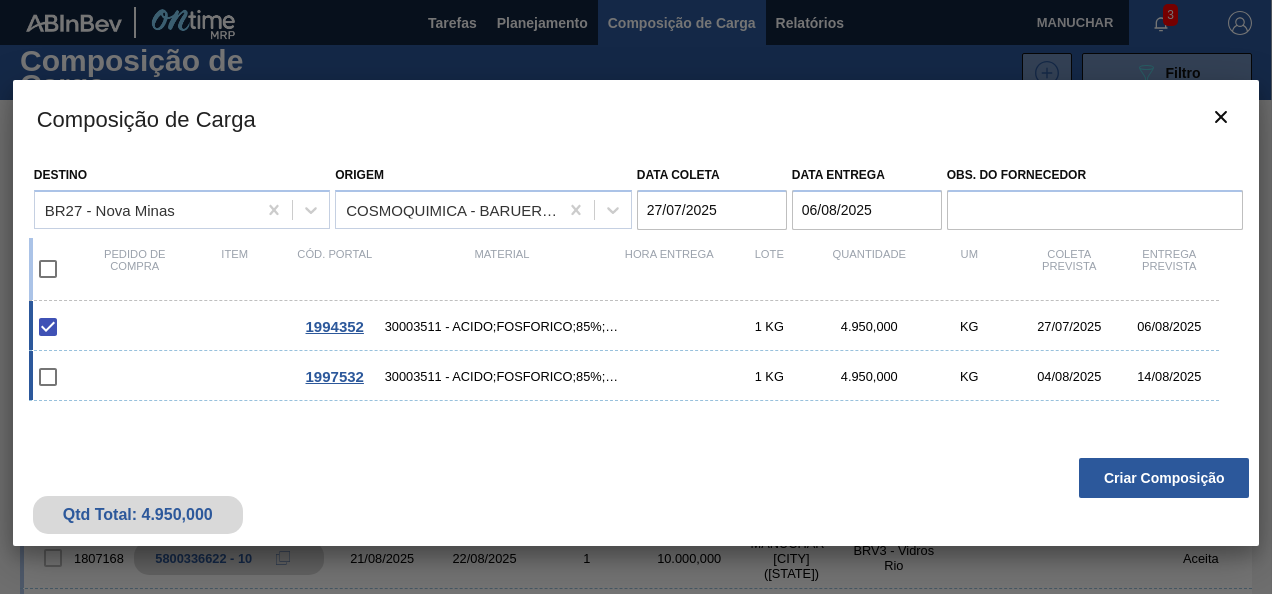 click at bounding box center (48, 377) 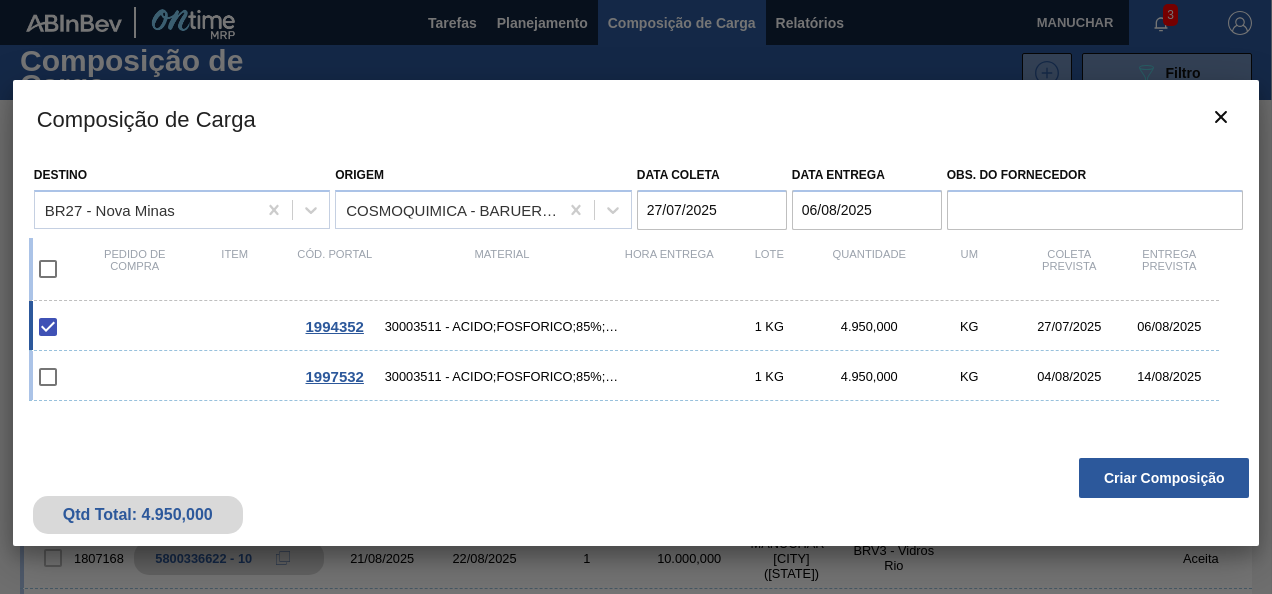 click at bounding box center [48, 327] 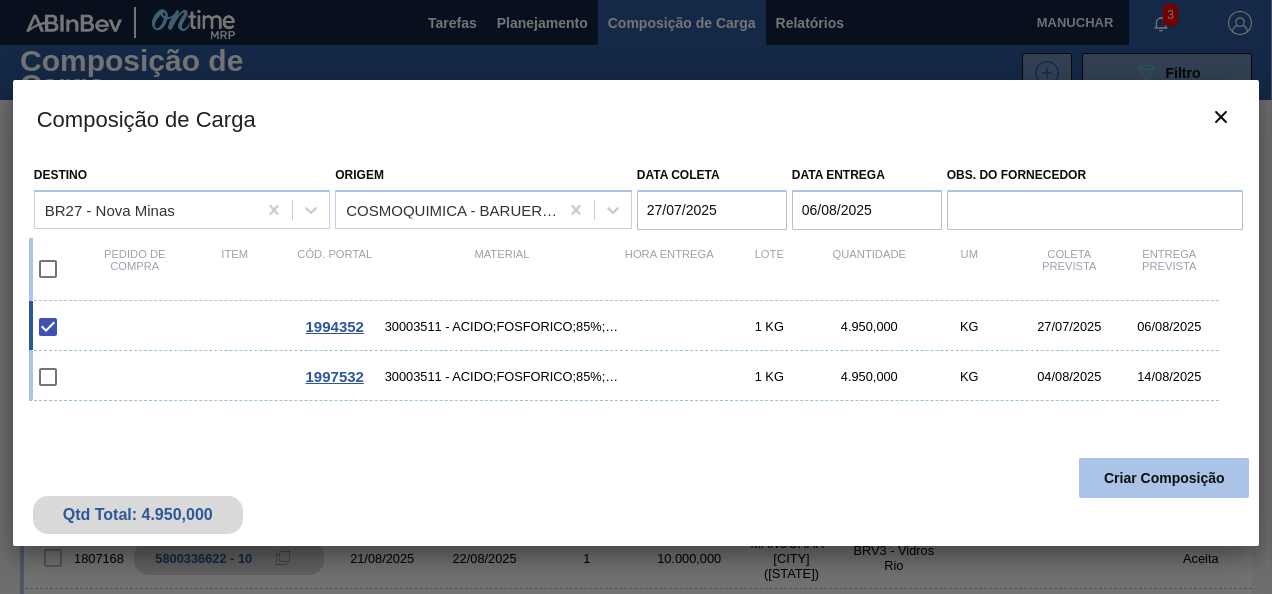 click on "Criar Composição" at bounding box center [1164, 478] 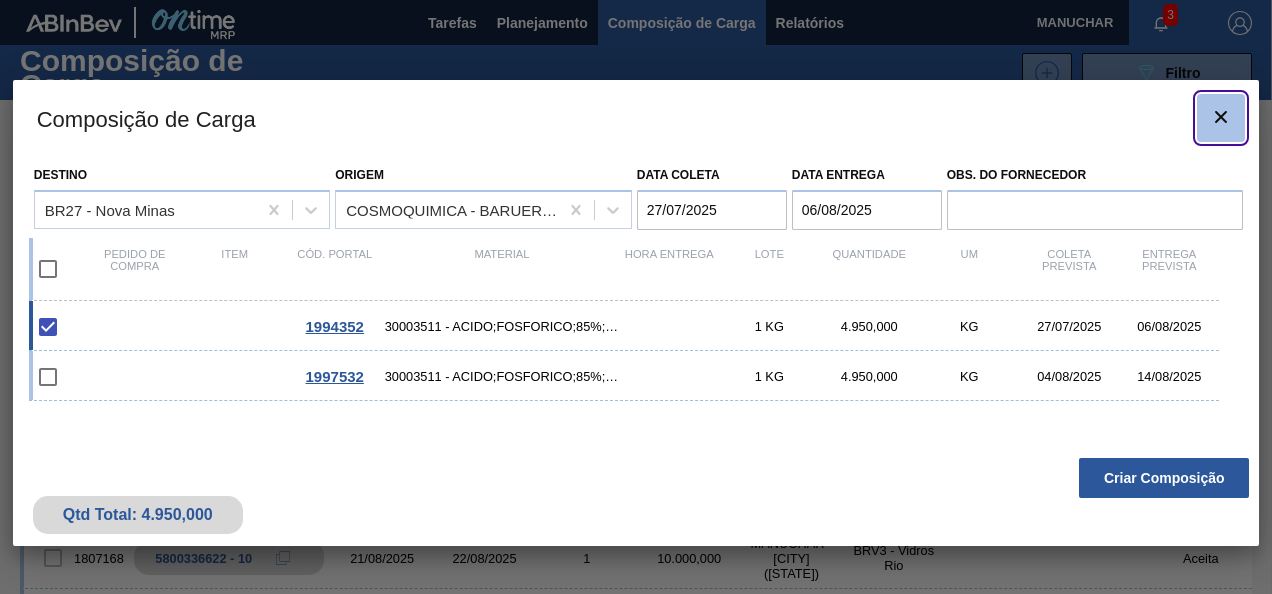 click 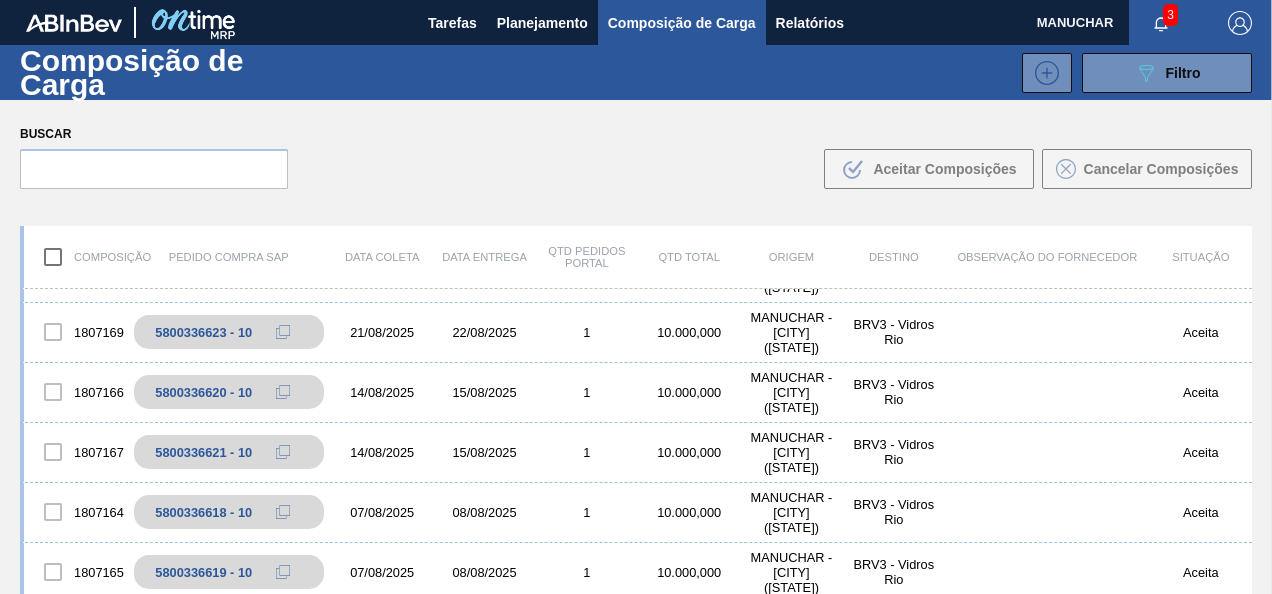 scroll, scrollTop: 0, scrollLeft: 0, axis: both 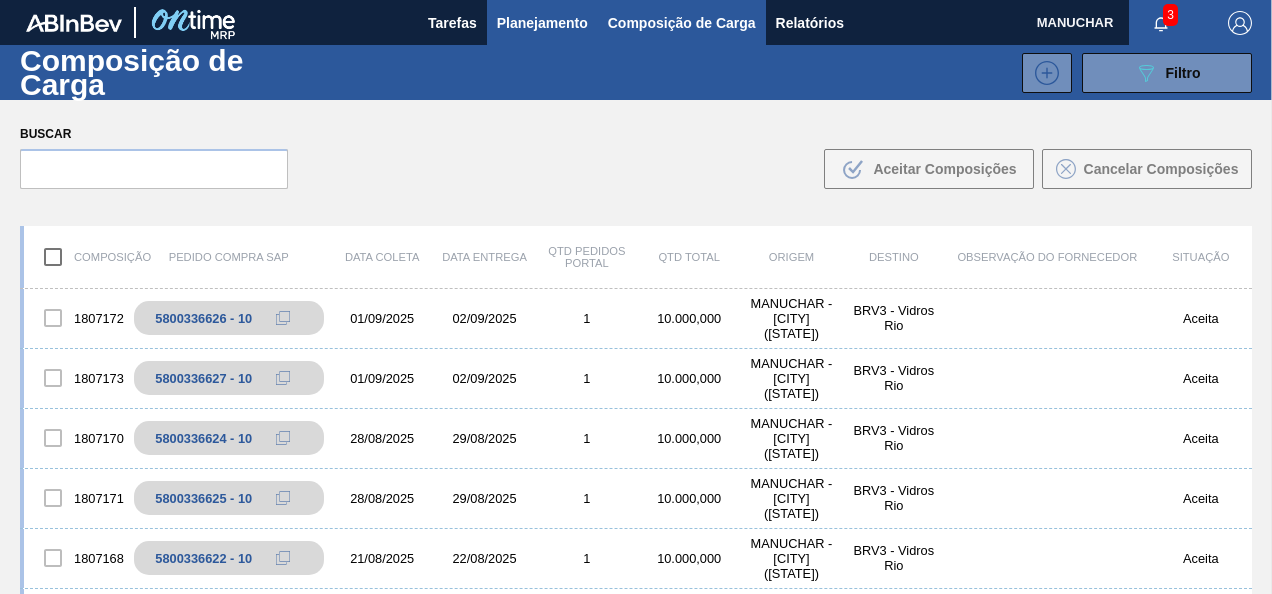click on "Planejamento" at bounding box center [542, 23] 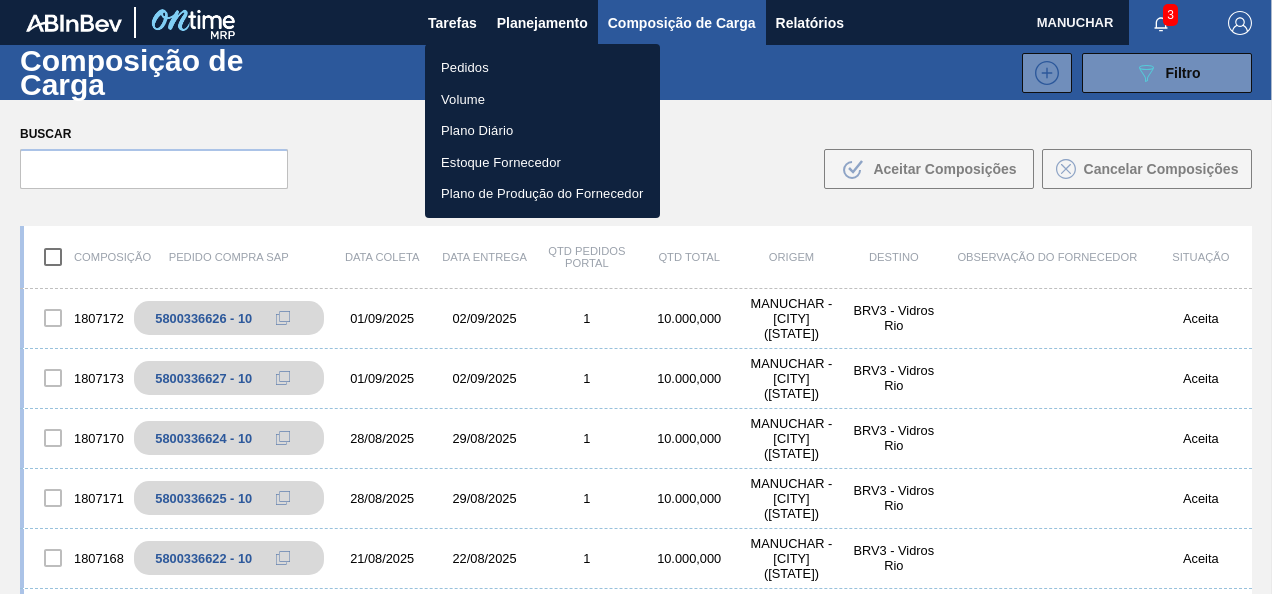 click on "Pedidos" at bounding box center (542, 68) 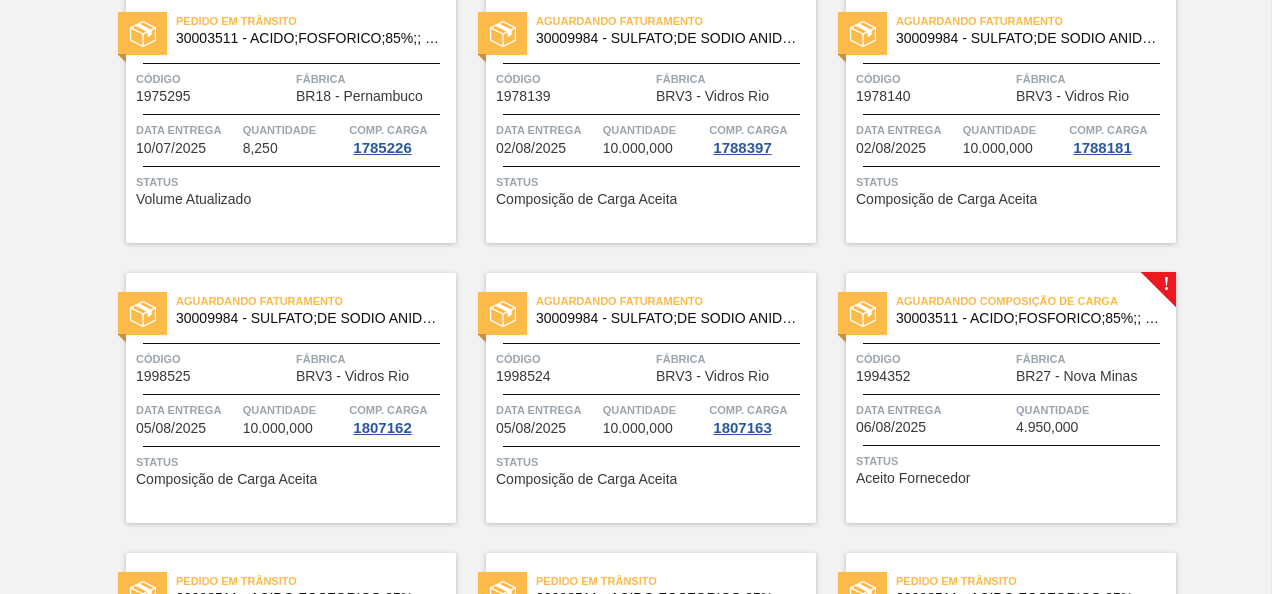scroll, scrollTop: 186, scrollLeft: 0, axis: vertical 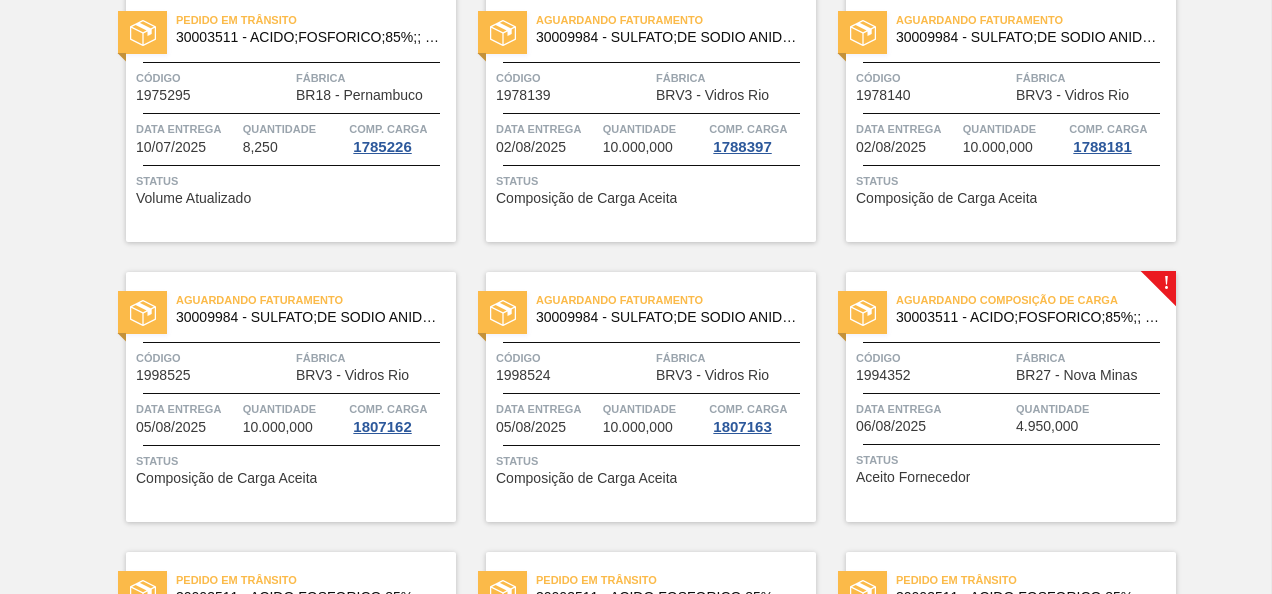 click on "Data entrega" at bounding box center [933, 409] 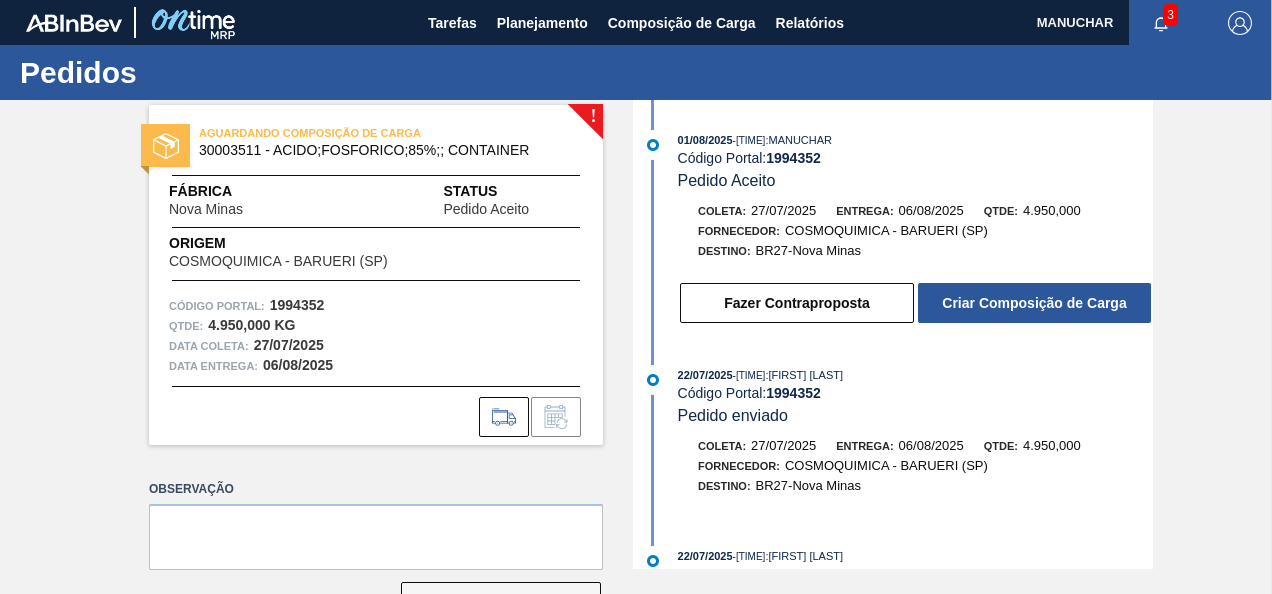 scroll, scrollTop: 64, scrollLeft: 0, axis: vertical 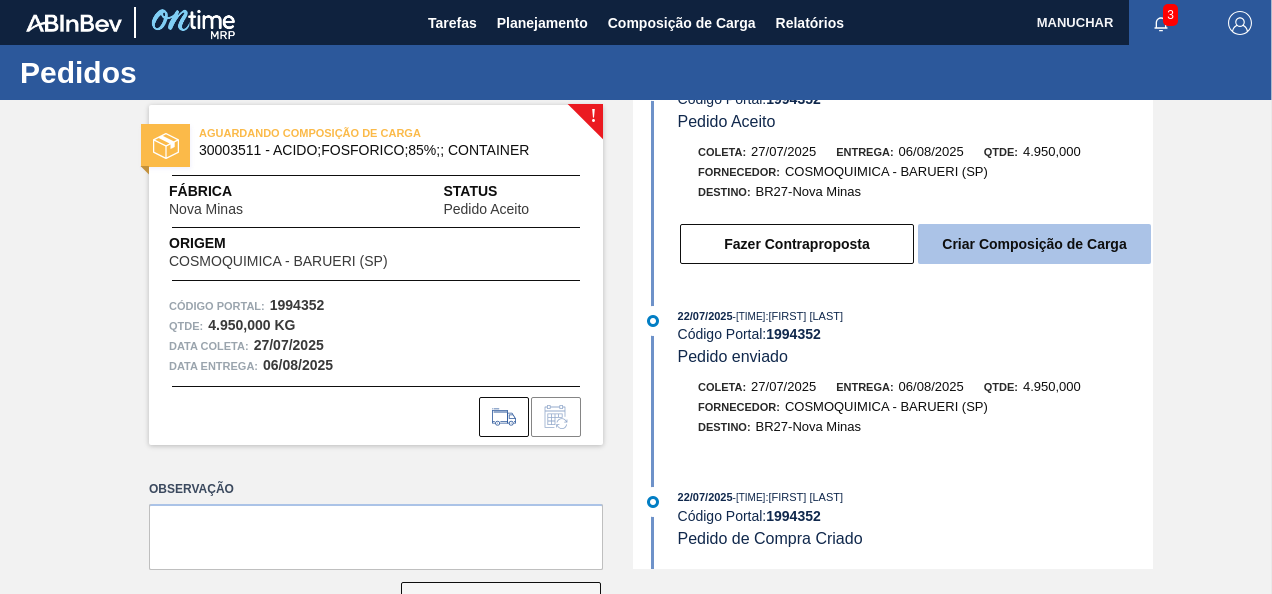 click on "Criar Composição de Carga" at bounding box center (1034, 244) 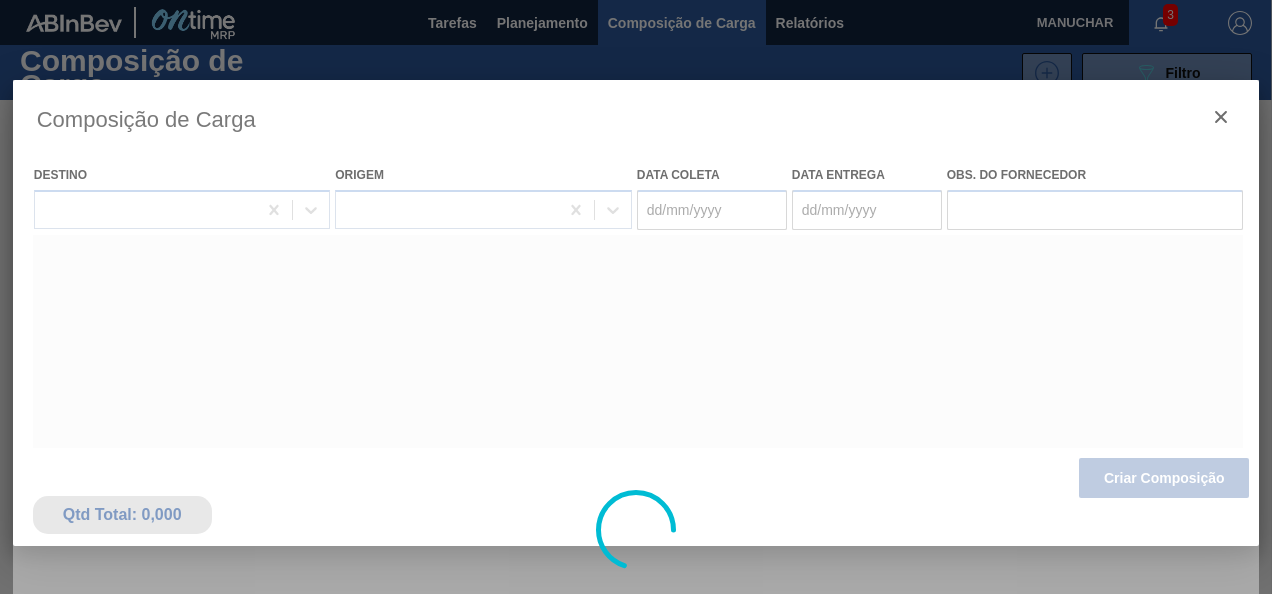type on "27/07/2025" 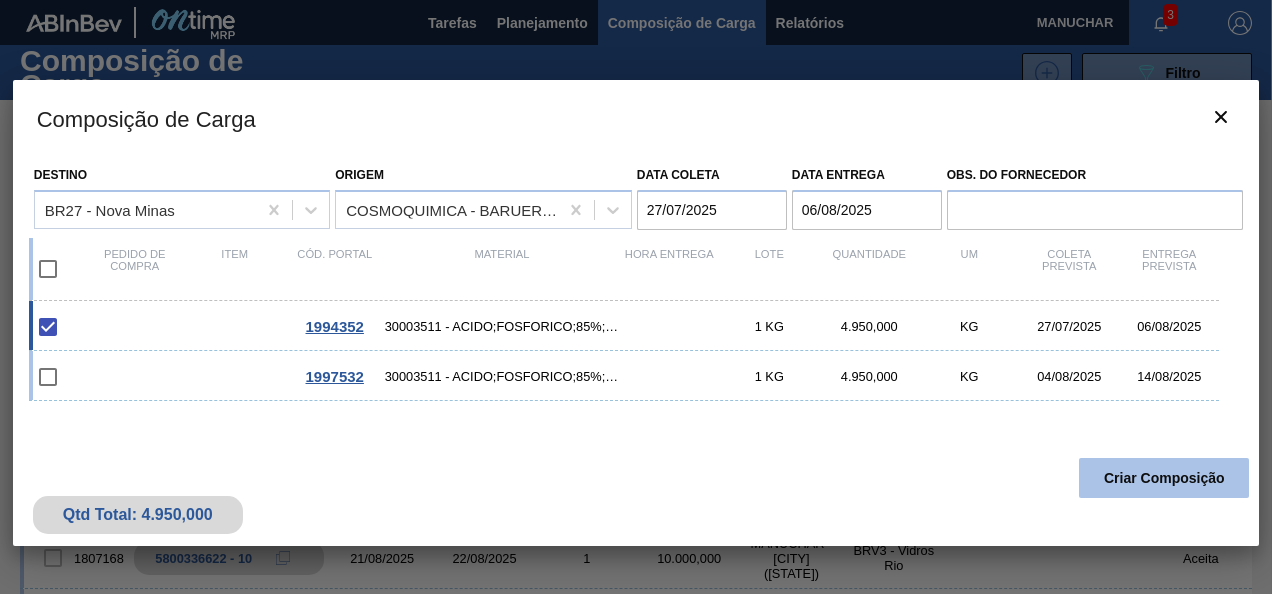 click on "Criar Composição" at bounding box center (1164, 478) 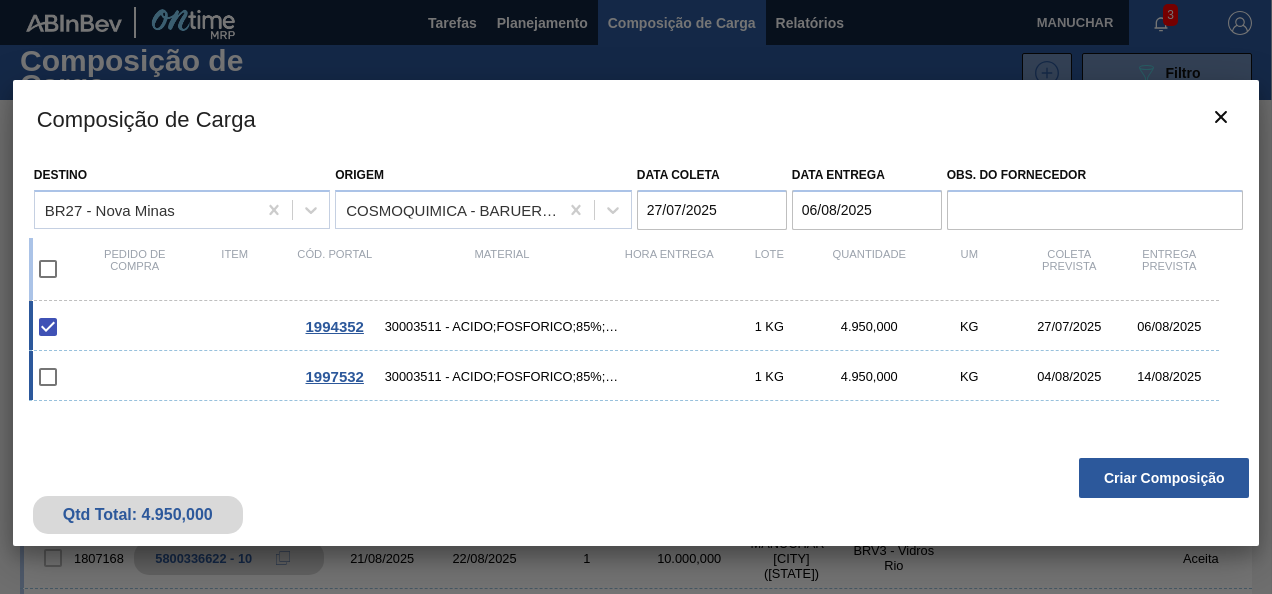 click at bounding box center (48, 377) 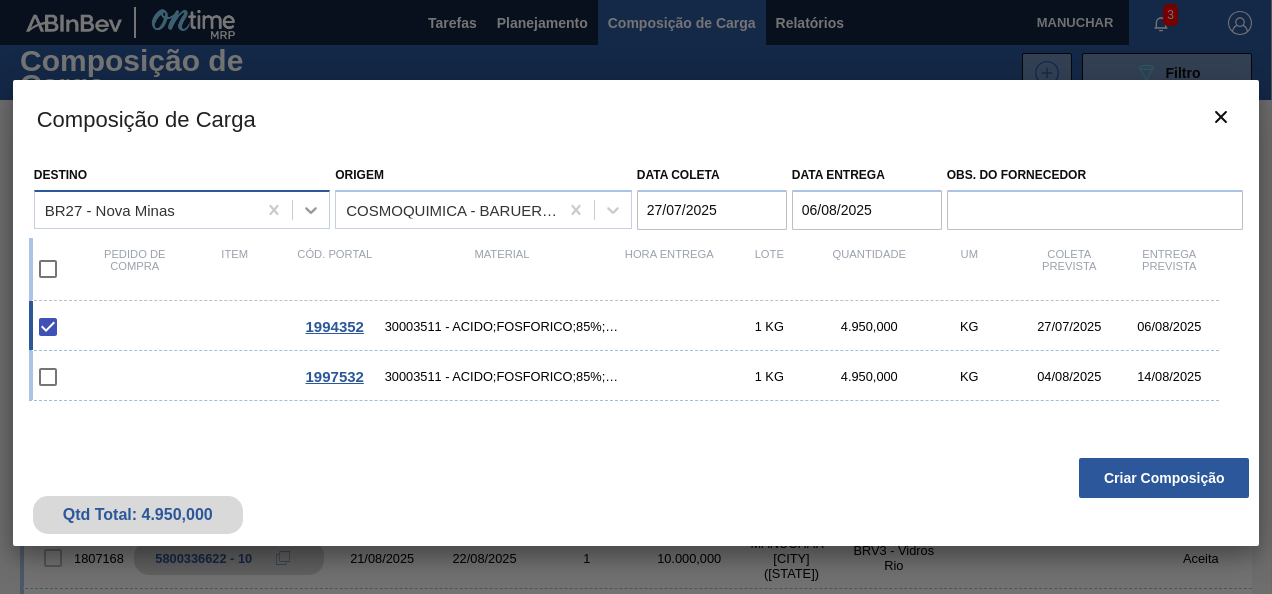click 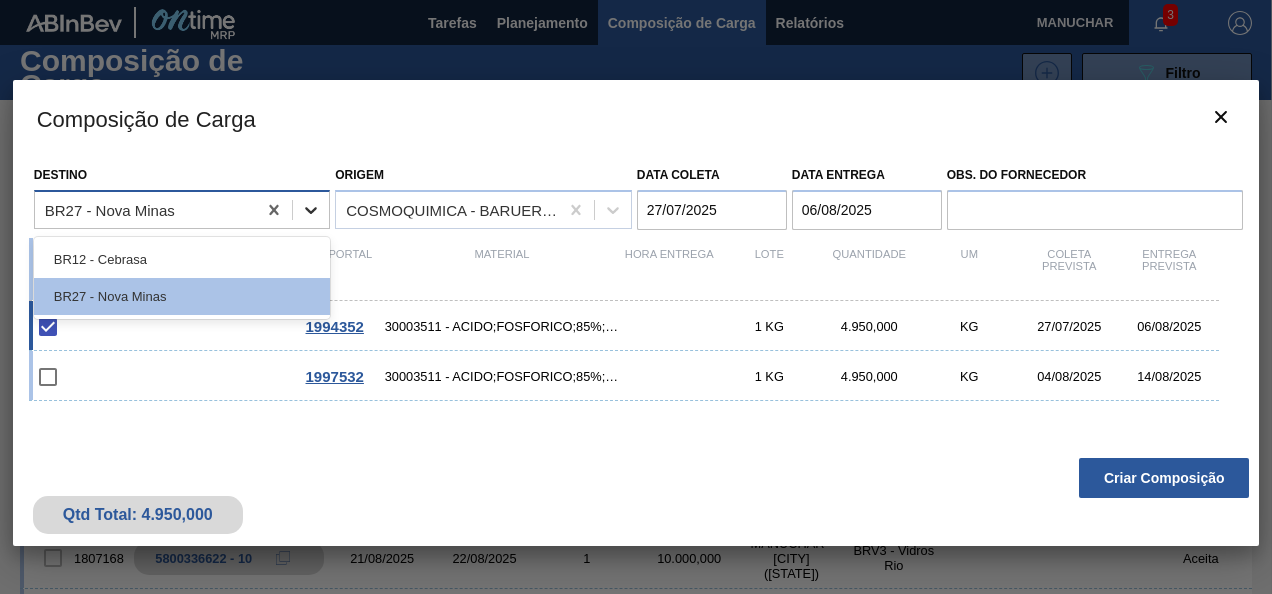 click 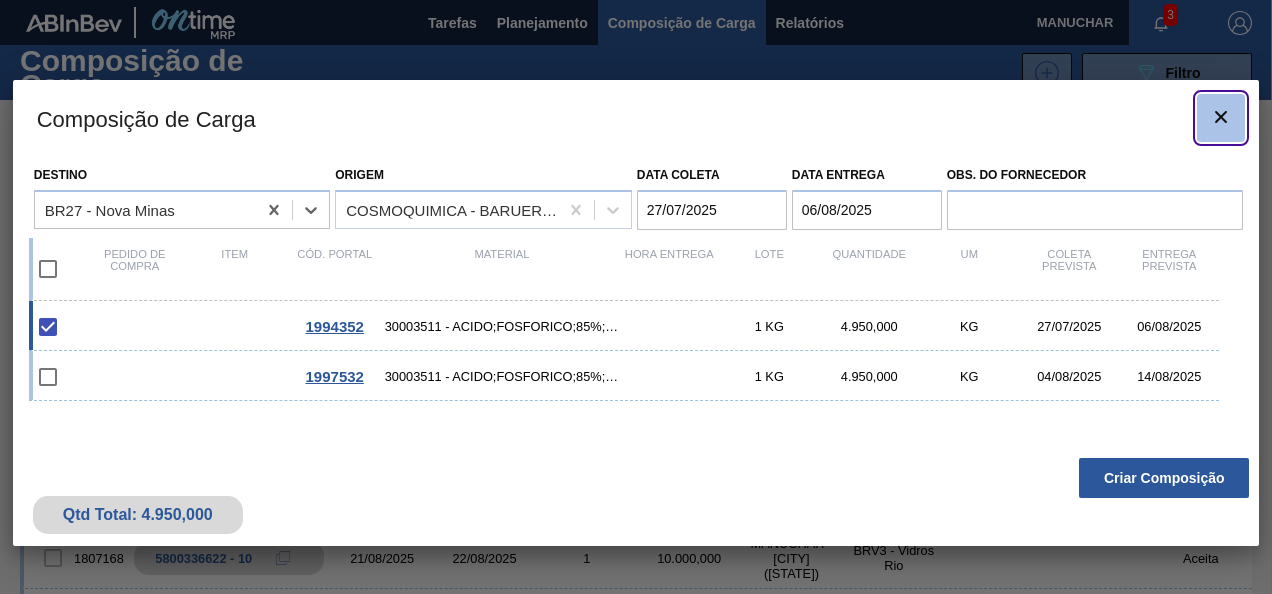 click 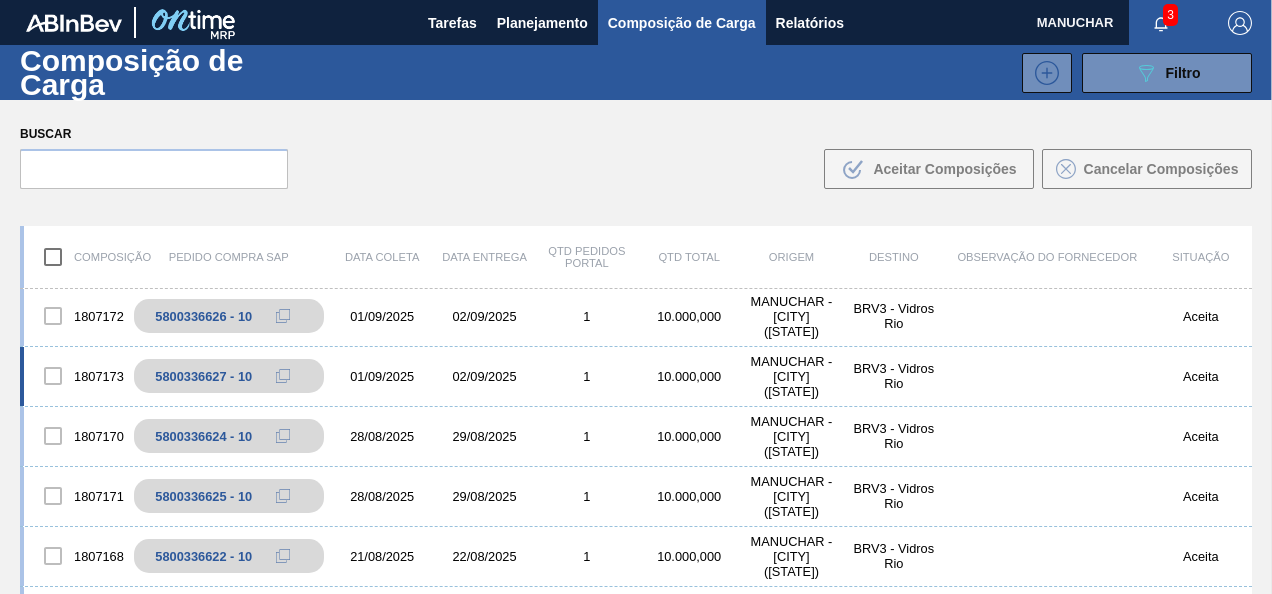 scroll, scrollTop: 1, scrollLeft: 0, axis: vertical 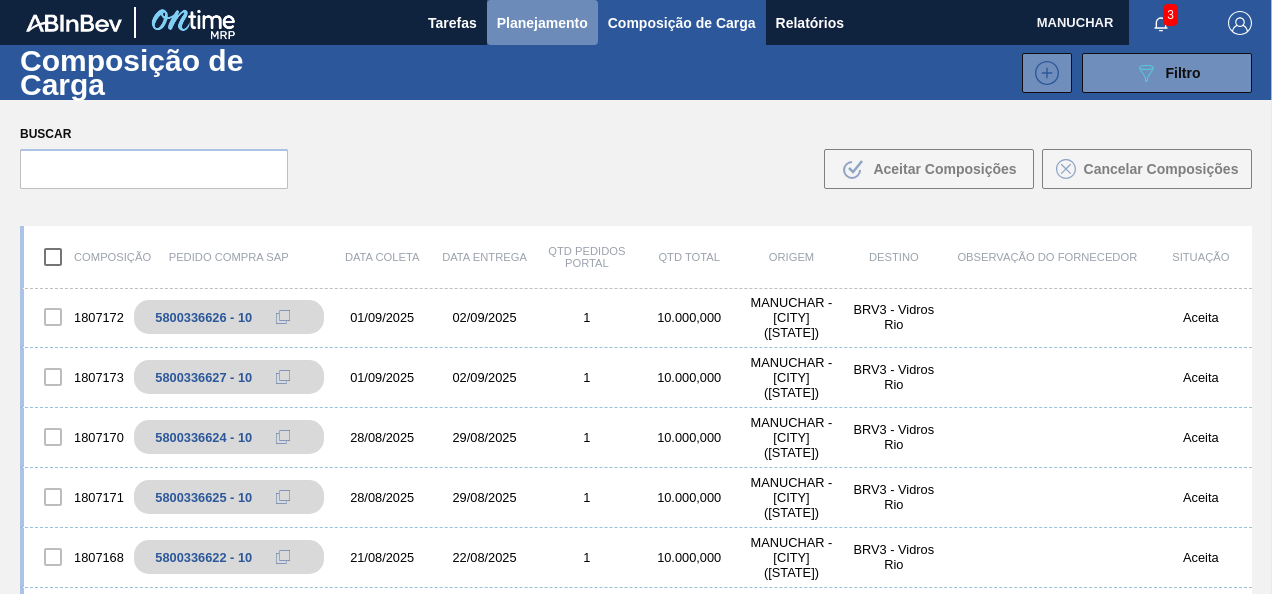click on "Planejamento" at bounding box center [542, 23] 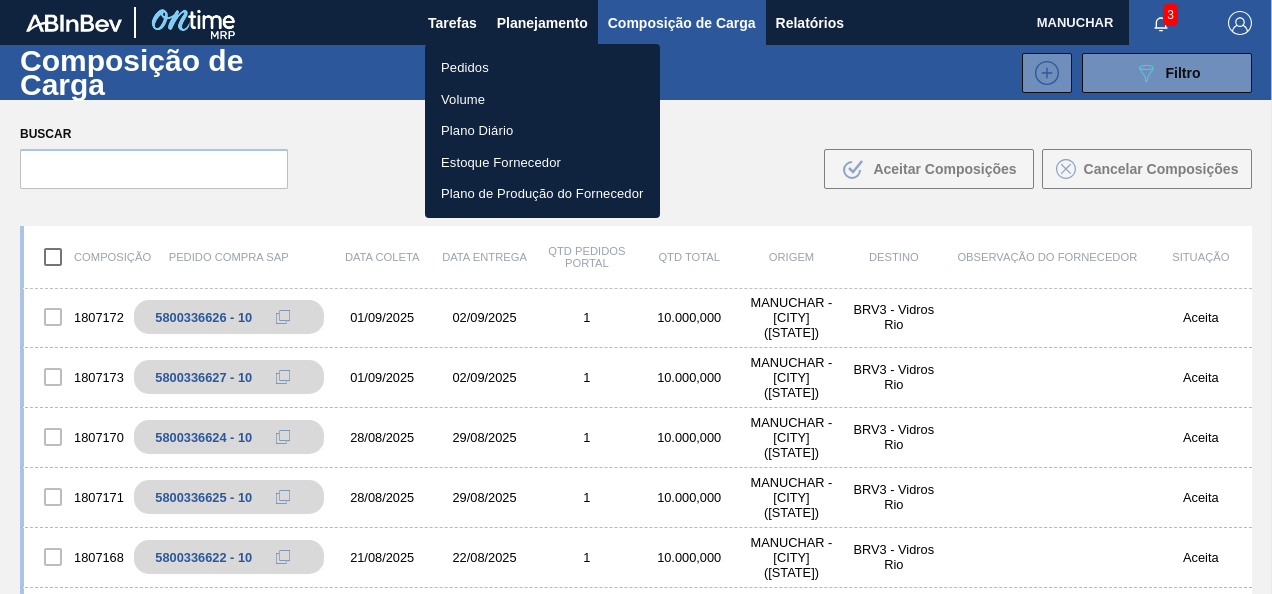 click on "Pedidos" at bounding box center [542, 68] 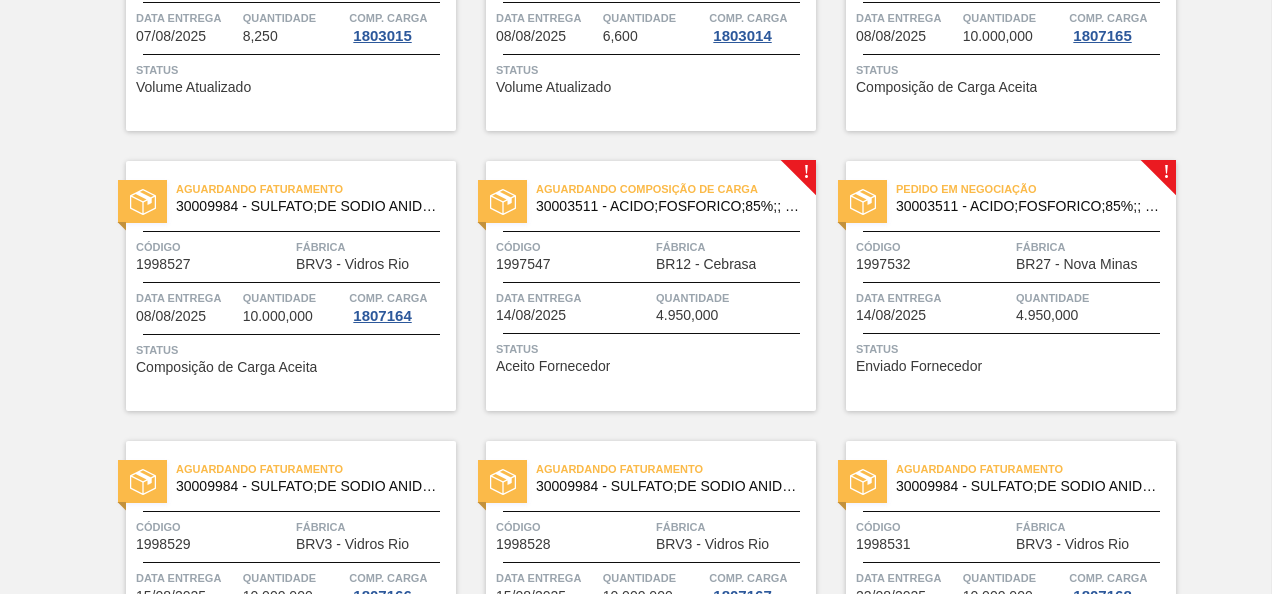 scroll, scrollTop: 1136, scrollLeft: 0, axis: vertical 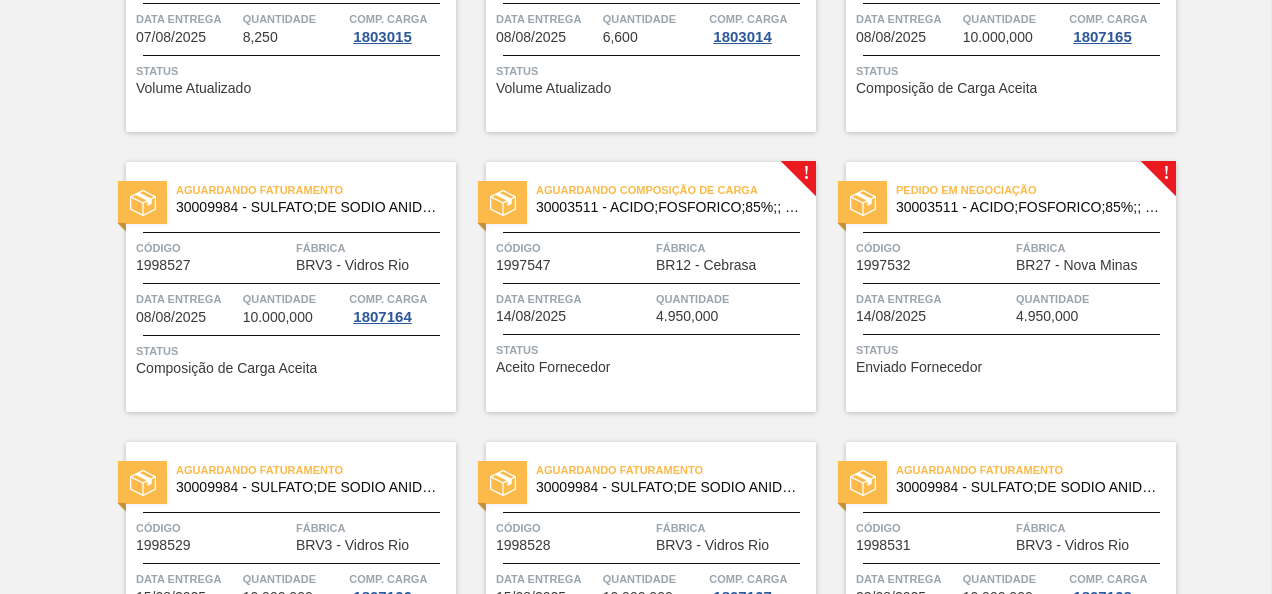 click on "Aguardando Composição de Carga 30003511 - ACIDO;FOSFORICO;85%;; CONTAINER Código 1997547 Fábrica BR12 - Cebrasa Data entrega [DATE] Quantidade 4.950,000 Status Aceito Fornecedor" at bounding box center (651, 287) 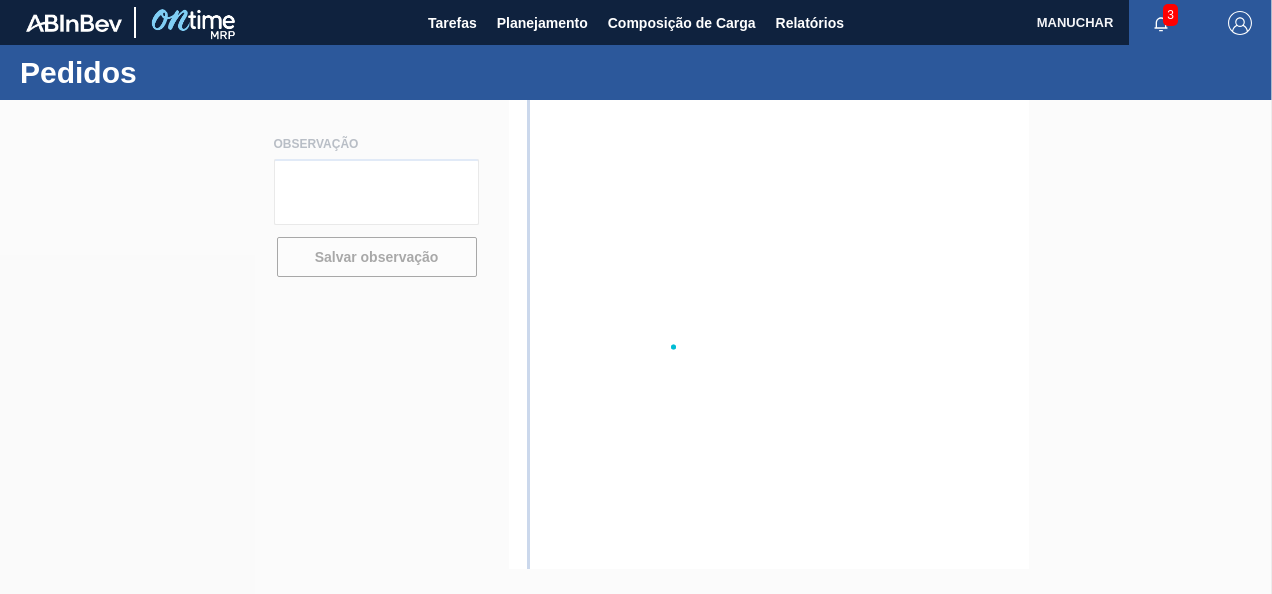 scroll, scrollTop: 0, scrollLeft: 0, axis: both 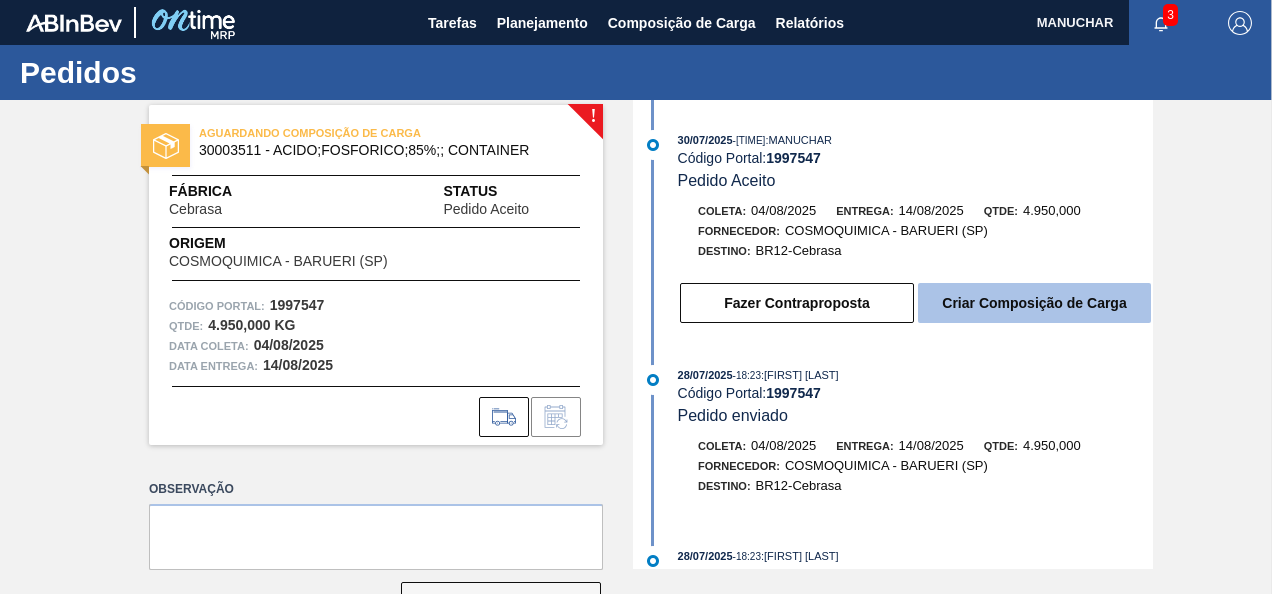 click on "Criar Composição de Carga" at bounding box center [1034, 303] 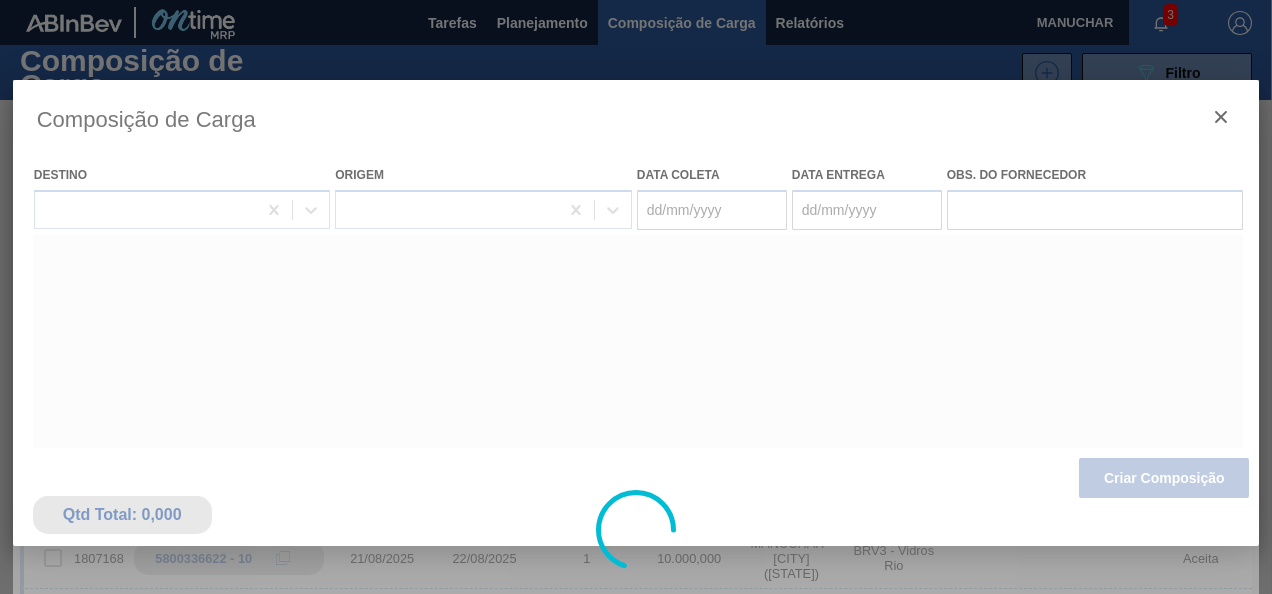 type on "04/08/2025" 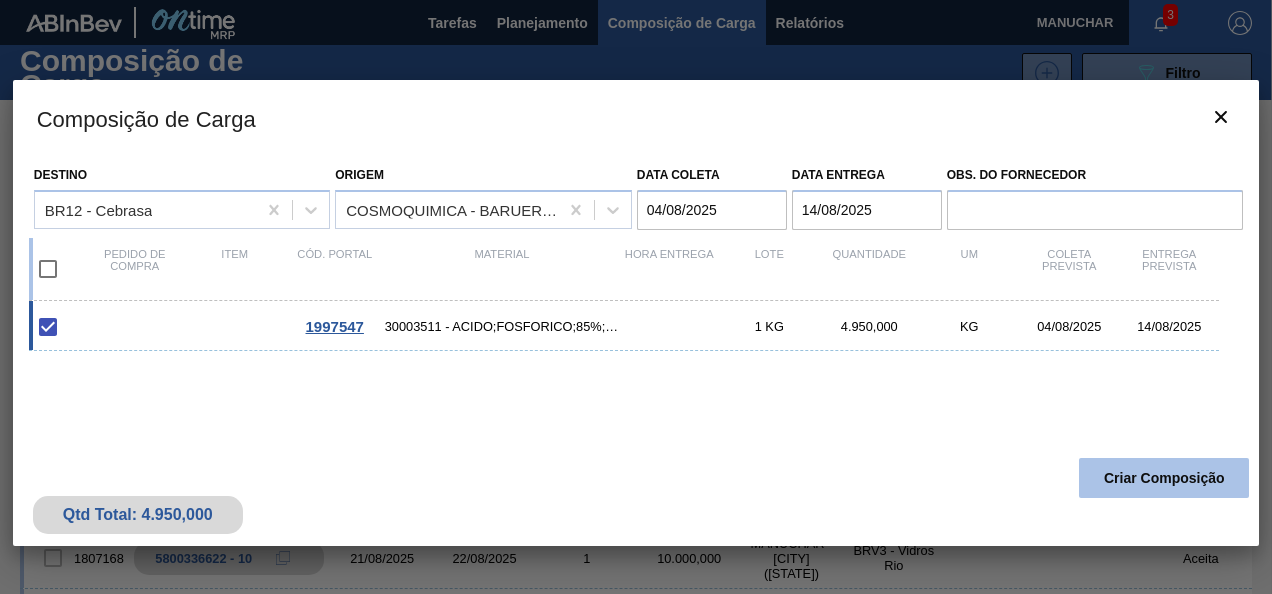 click on "Criar Composição" at bounding box center [1164, 478] 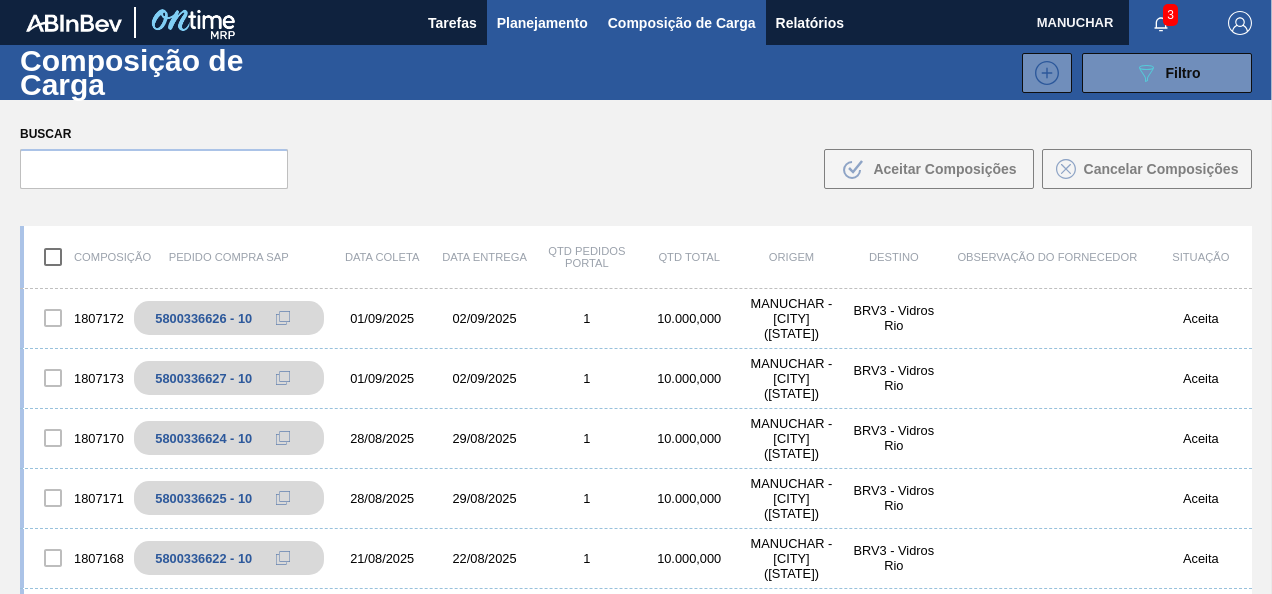 click on "Planejamento" at bounding box center (542, 23) 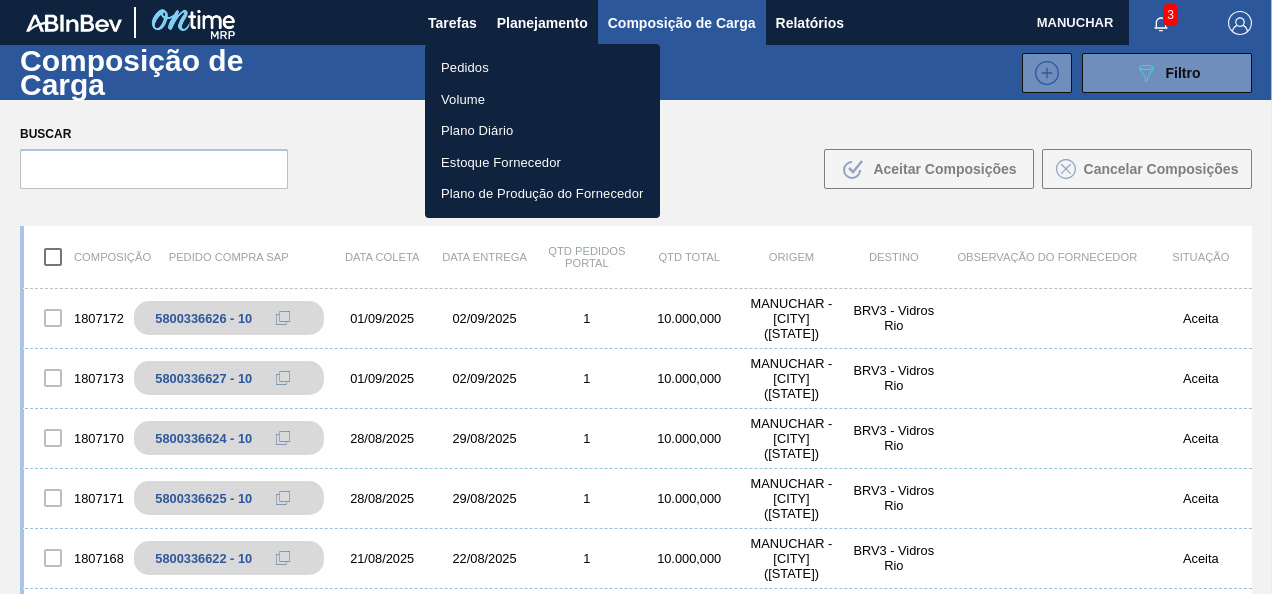 click on "Pedidos" at bounding box center [542, 68] 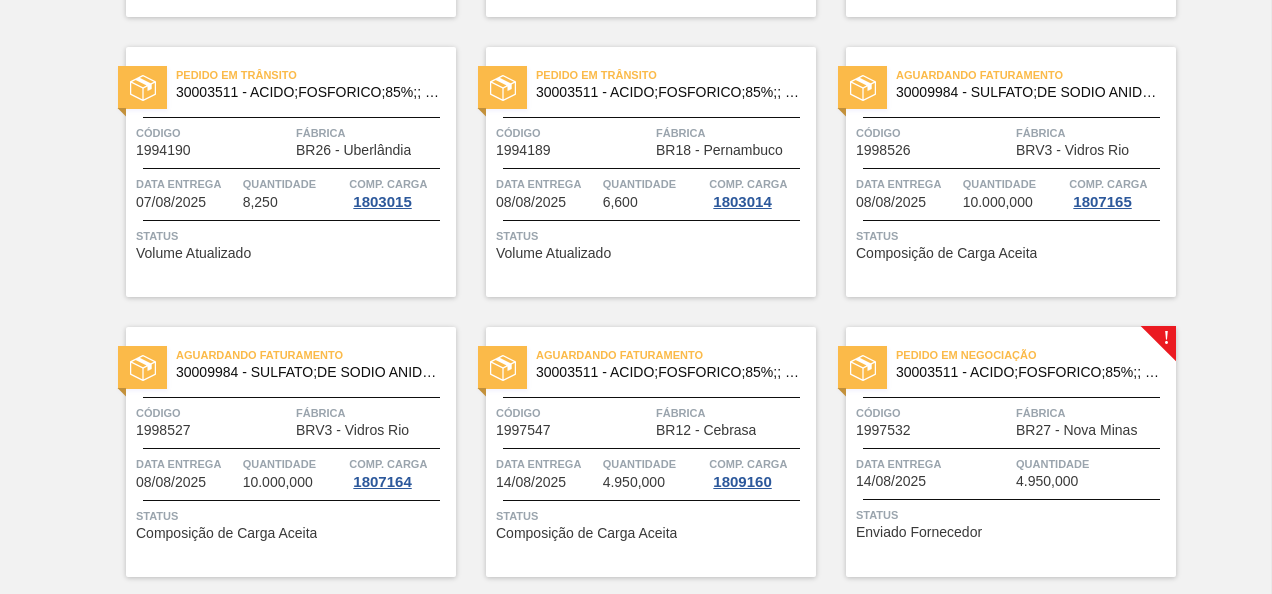 scroll, scrollTop: 1083, scrollLeft: 0, axis: vertical 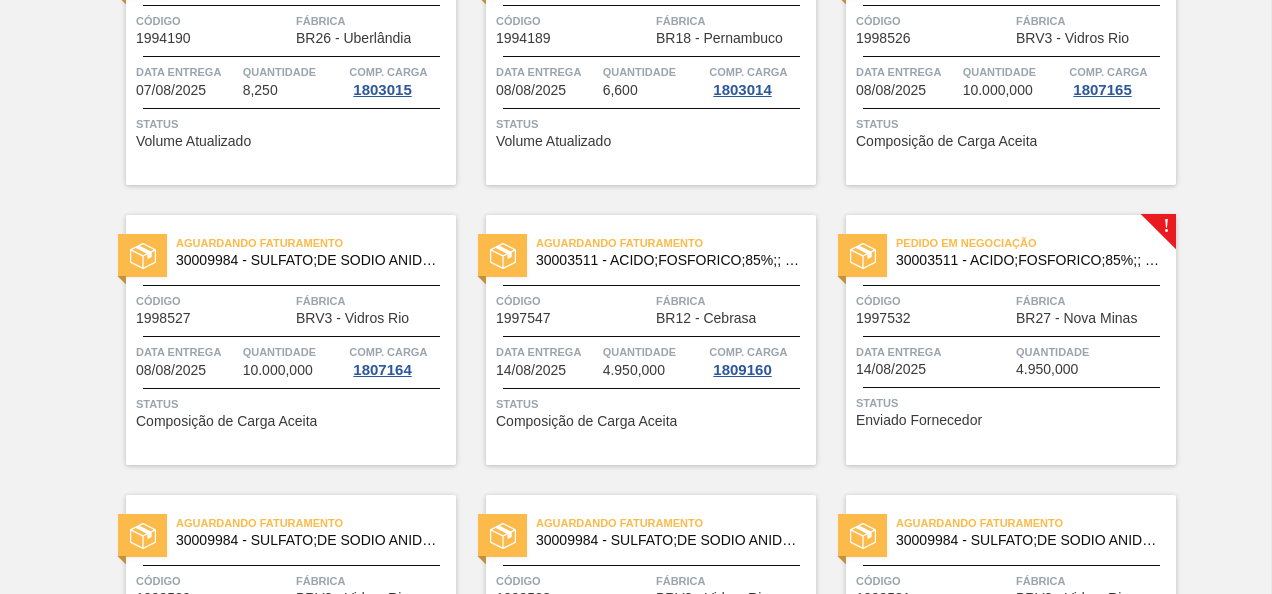 click on "Status Enviado Fornecedor" at bounding box center [1013, 409] 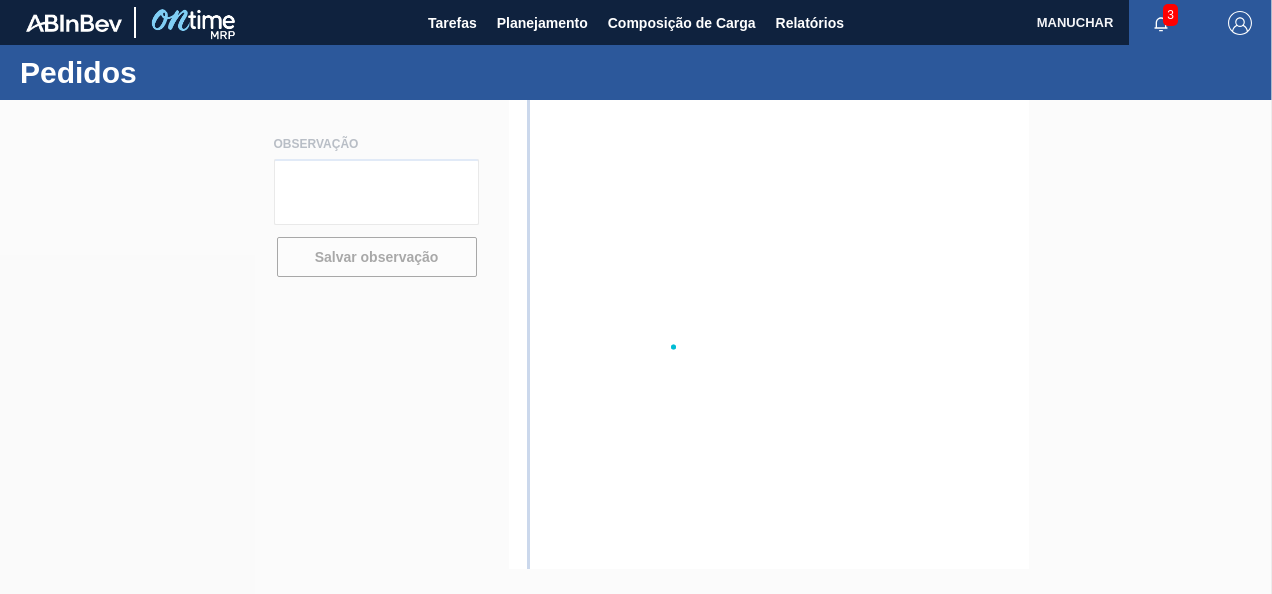 scroll, scrollTop: 0, scrollLeft: 0, axis: both 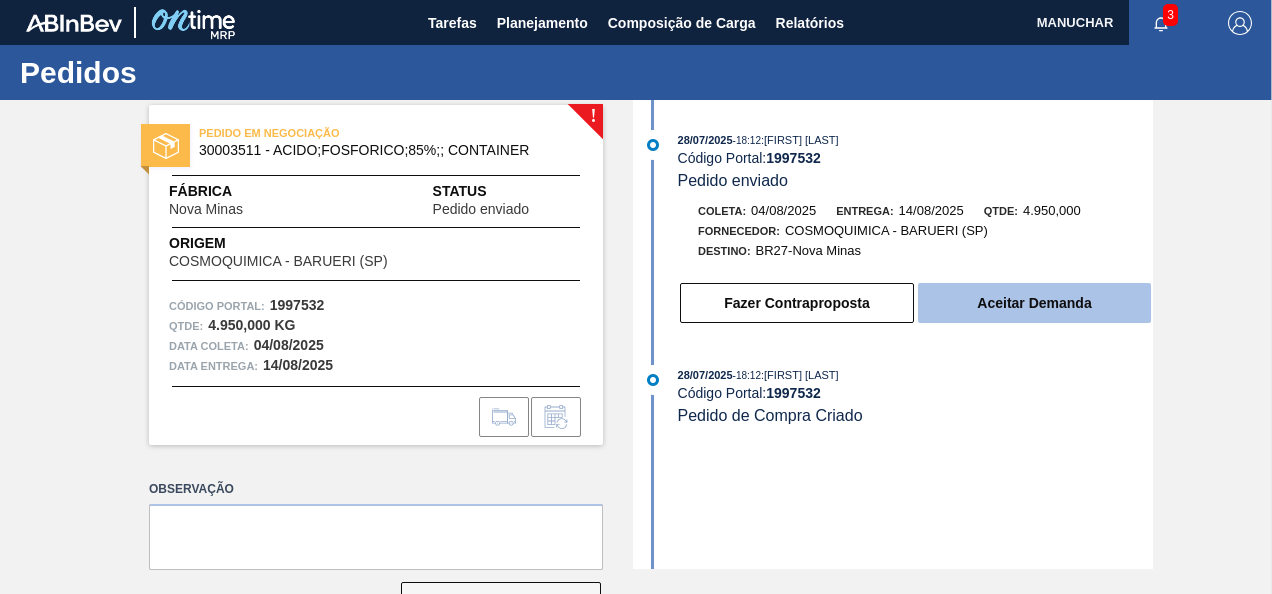 click on "Aceitar Demanda" at bounding box center (1034, 303) 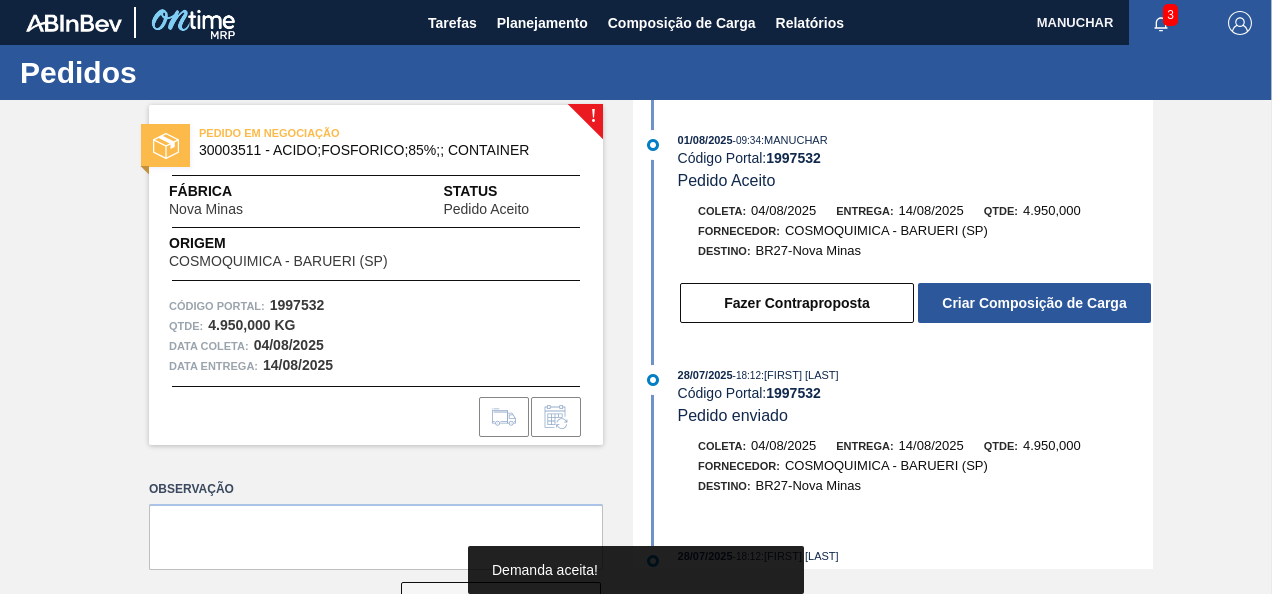 click on "Criar Composição de Carga" at bounding box center [1034, 303] 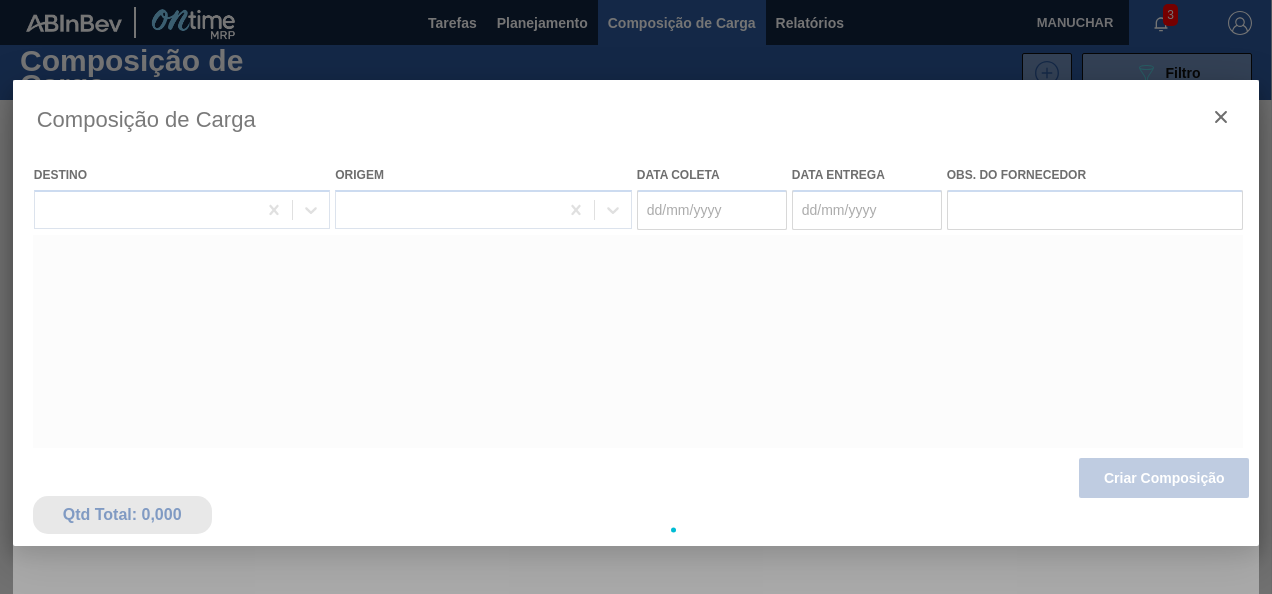 type on "04/08/2025" 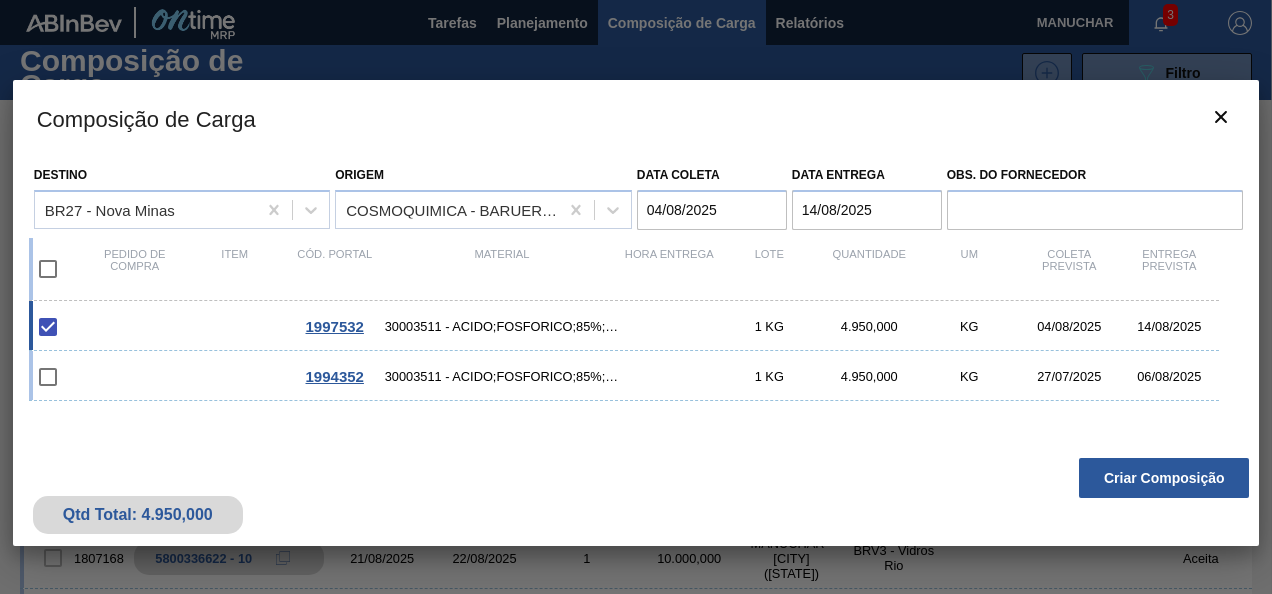 click on "Criar Composição" at bounding box center [1164, 478] 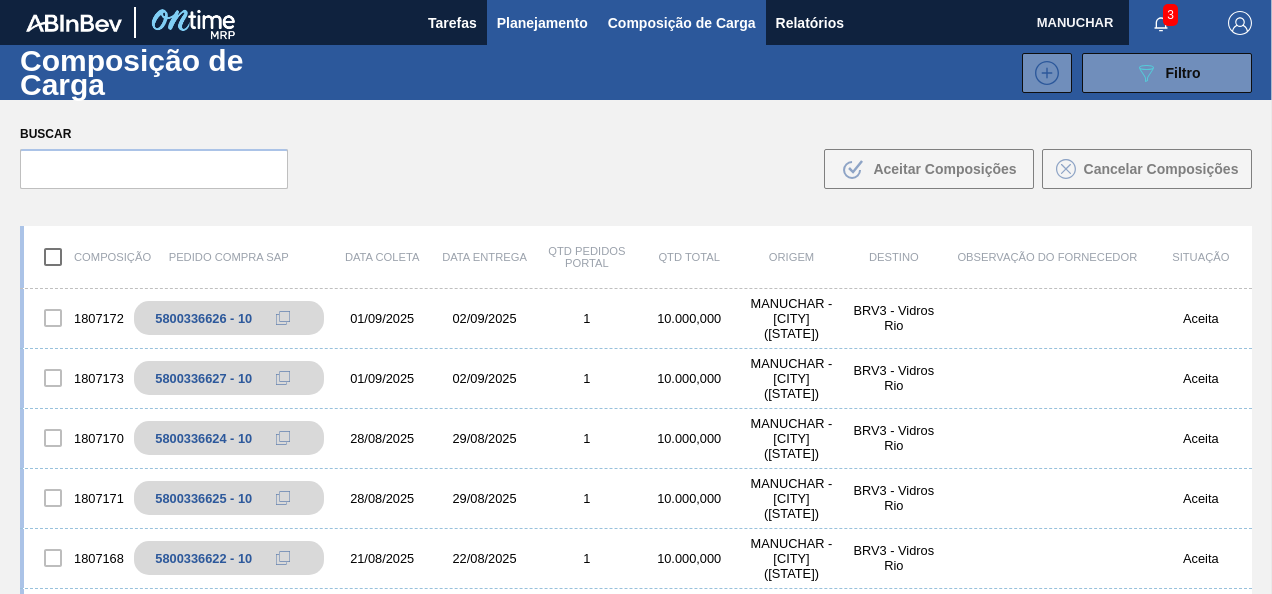 click on "Planejamento" at bounding box center (542, 23) 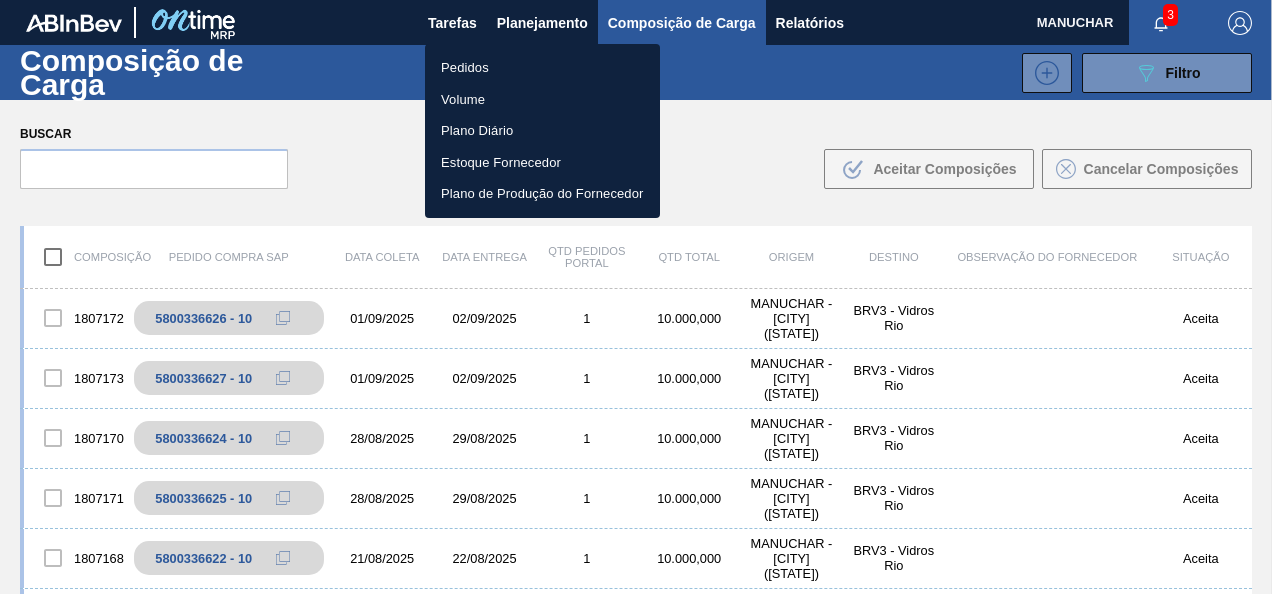 click on "Pedidos" at bounding box center [542, 68] 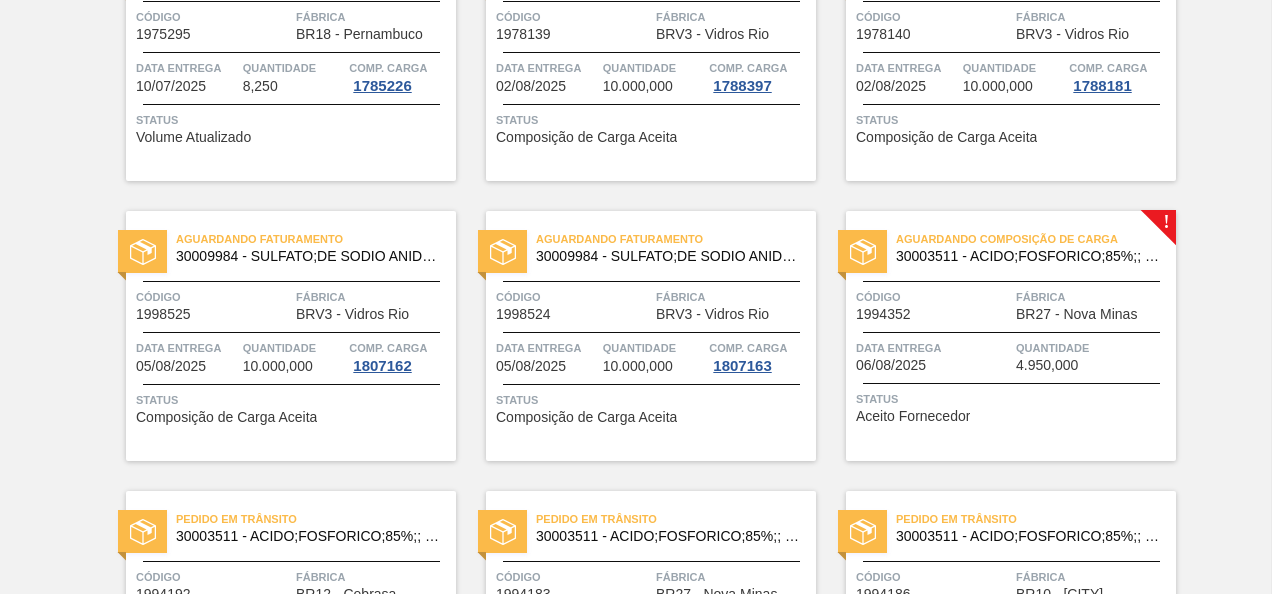 scroll, scrollTop: 246, scrollLeft: 0, axis: vertical 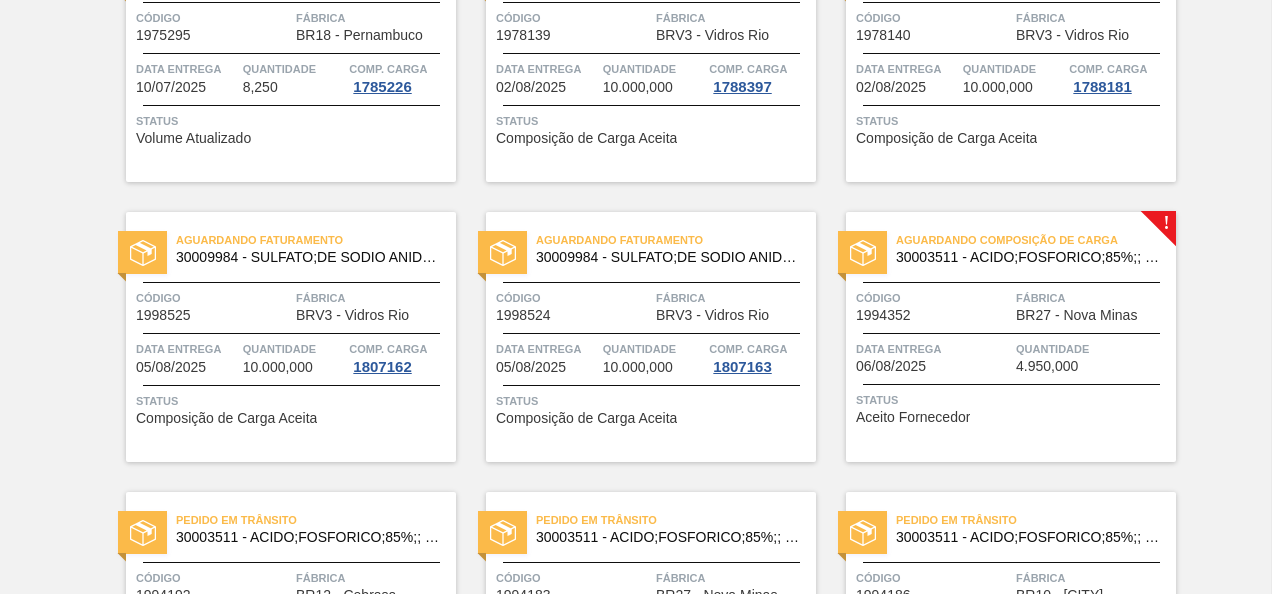 click at bounding box center [1011, 384] 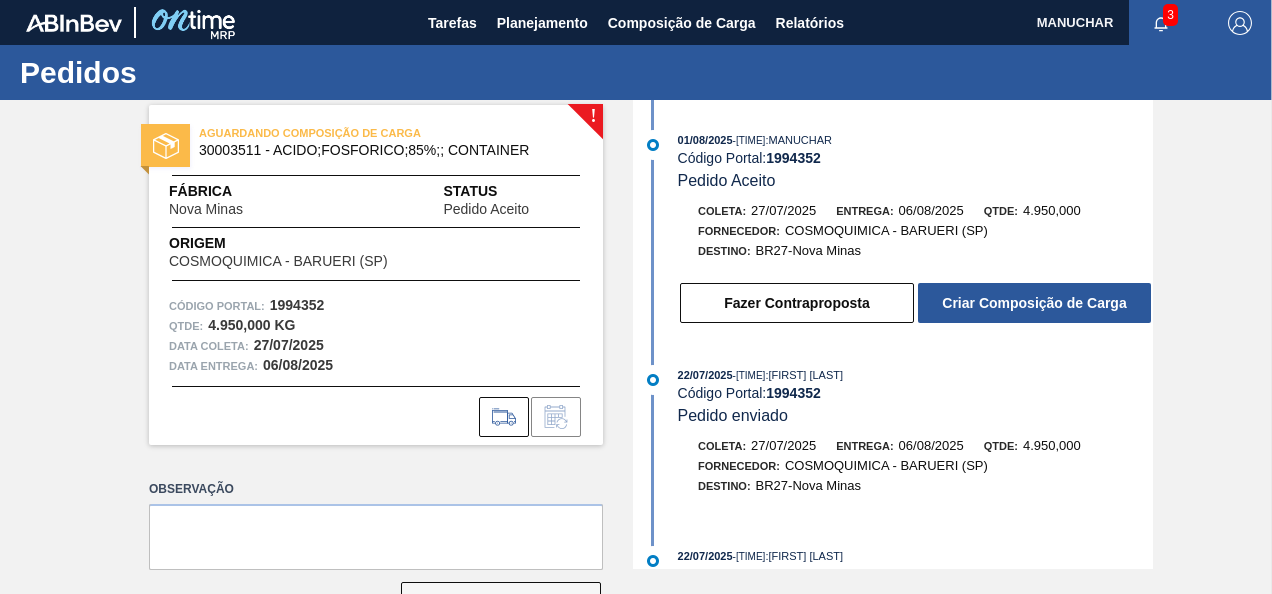 scroll, scrollTop: 64, scrollLeft: 0, axis: vertical 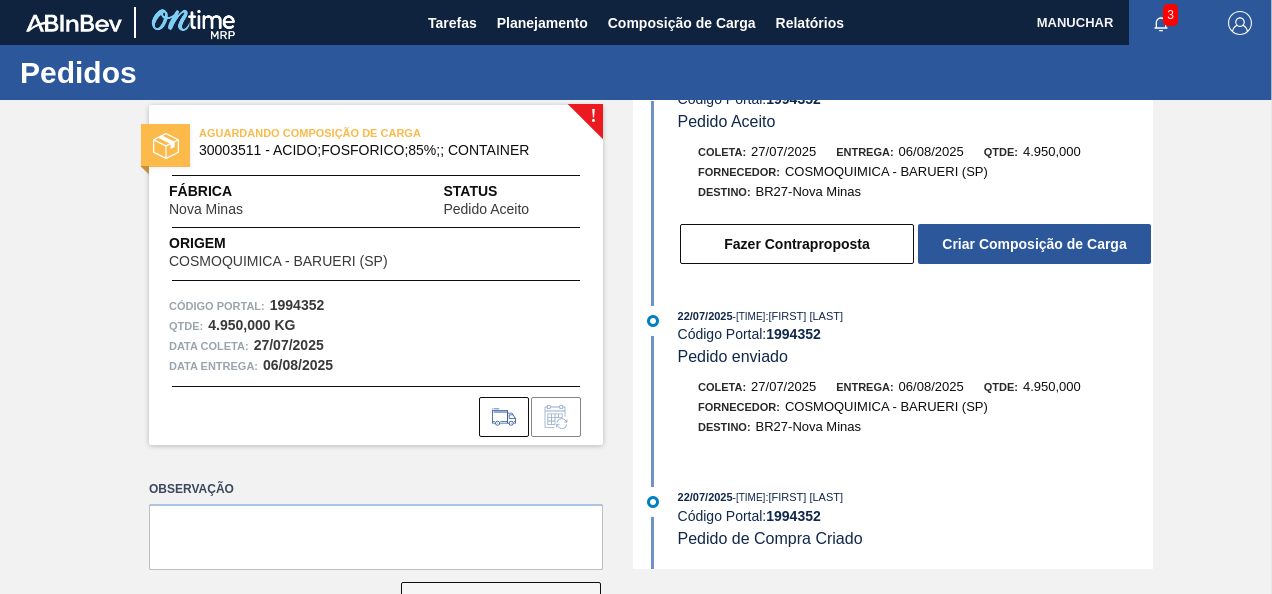 click on "AGUARDANDO COMPOSIÇÃO DE CARGA 30003511 - ACIDO;FOSFORICO;85%;; CONTAINER Fábrica Nova Minas Status Pedido Aceito Origem COSMOQUIMICA - BARUERI (SP)   Código Portal:  1994352 Qtde : 4.950,000 KG Data coleta: [DATE] Data entrega: [DATE]" at bounding box center (376, 275) 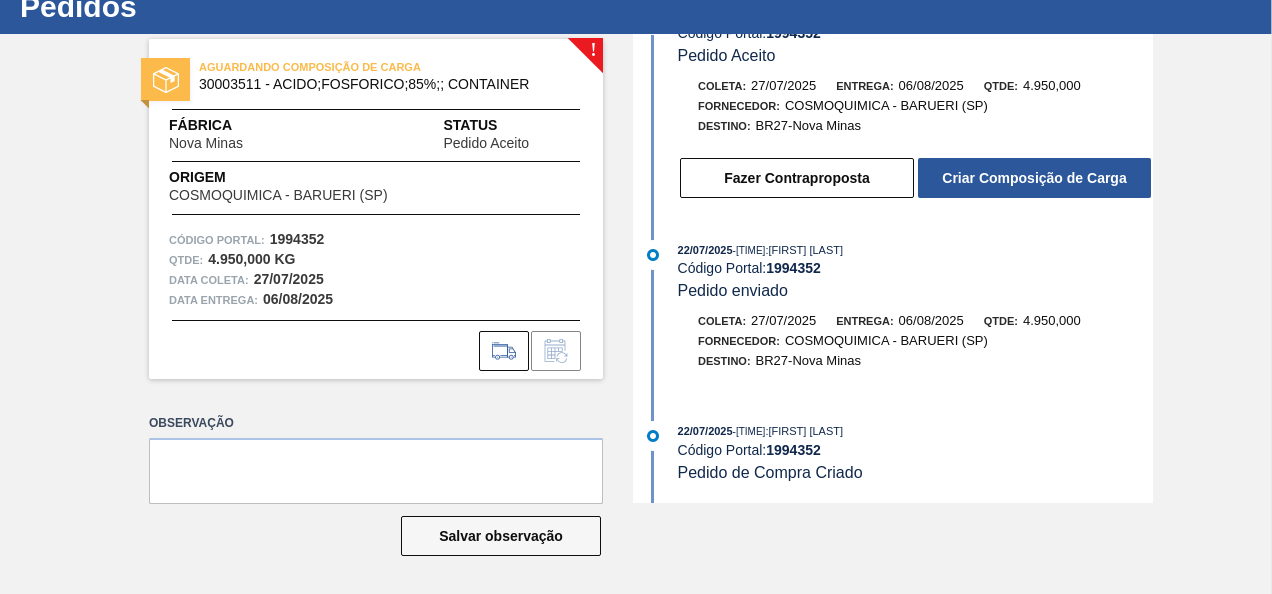 scroll, scrollTop: 0, scrollLeft: 0, axis: both 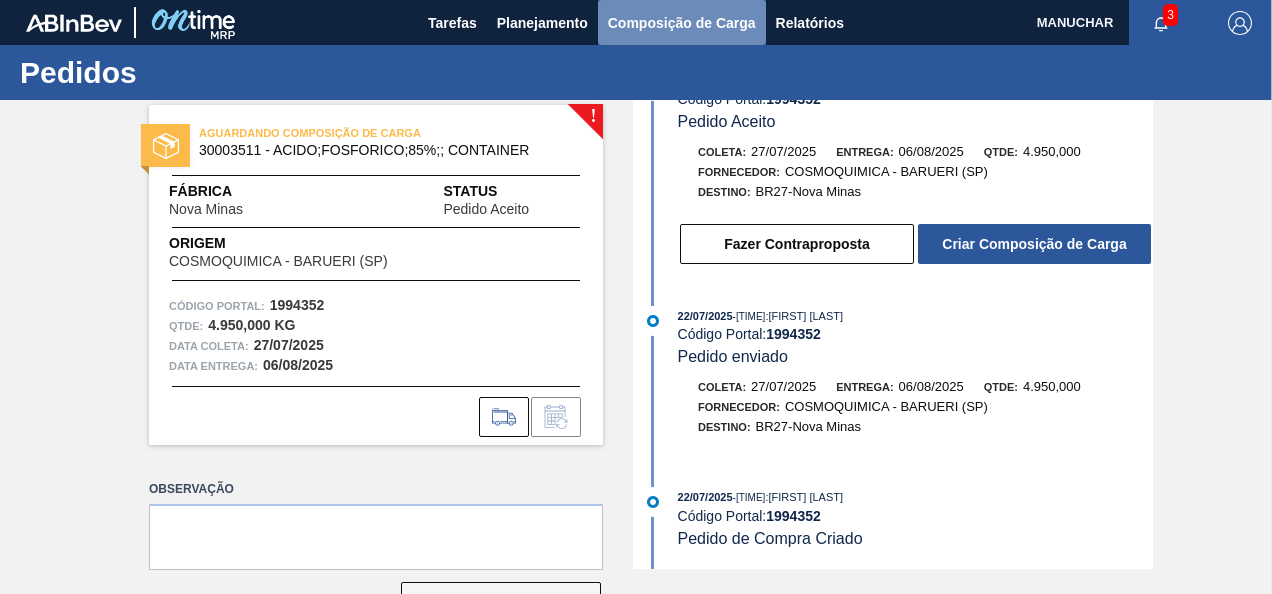 click on "Composição de Carga" at bounding box center [682, 22] 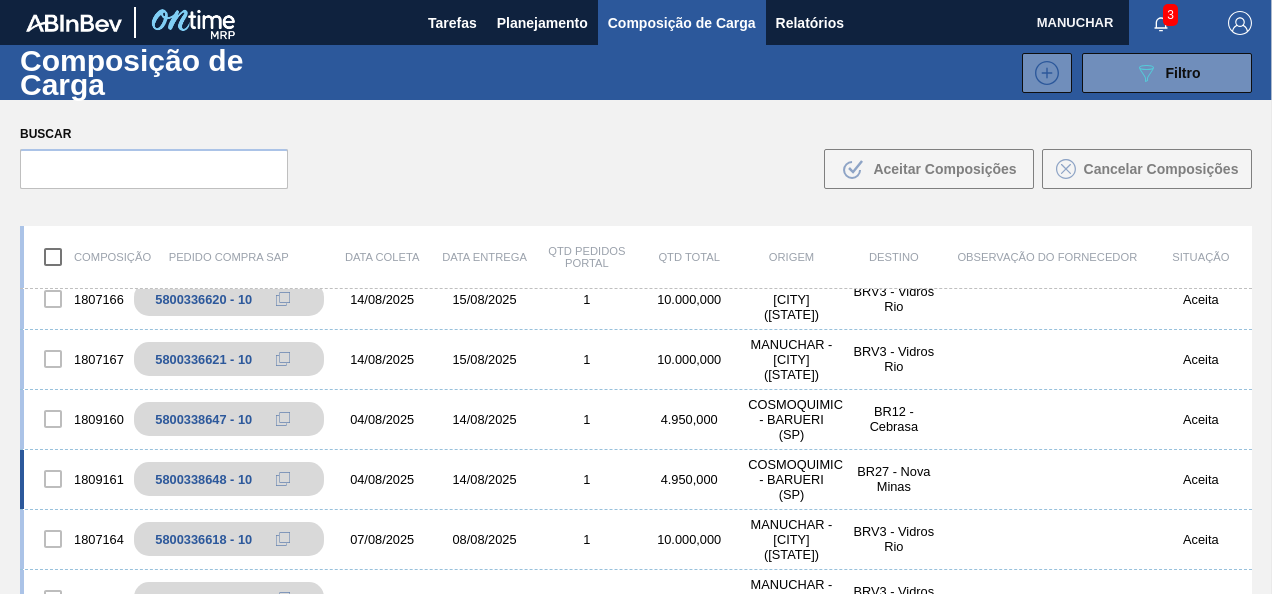 scroll, scrollTop: 393, scrollLeft: 0, axis: vertical 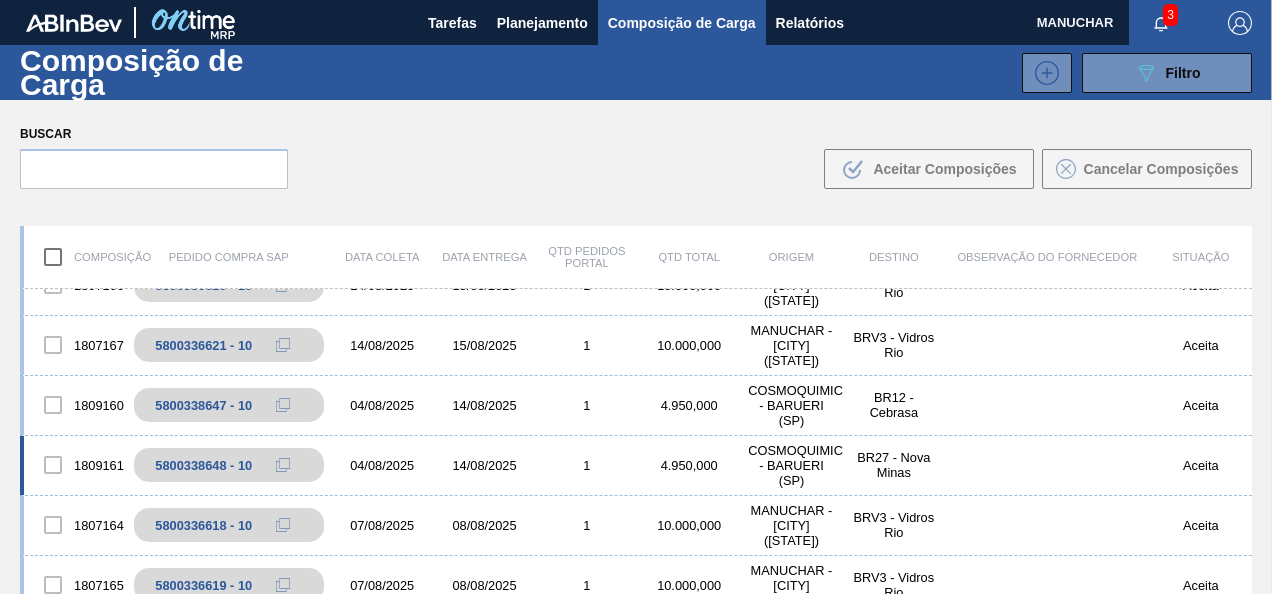 click on "1809161 5800338648 - 10 [DATE] [DATE] 1 4.950,000 COSMOQUIMICA - BARUERI (SP) BR27 - Nova Minas Aceita" at bounding box center (636, 466) 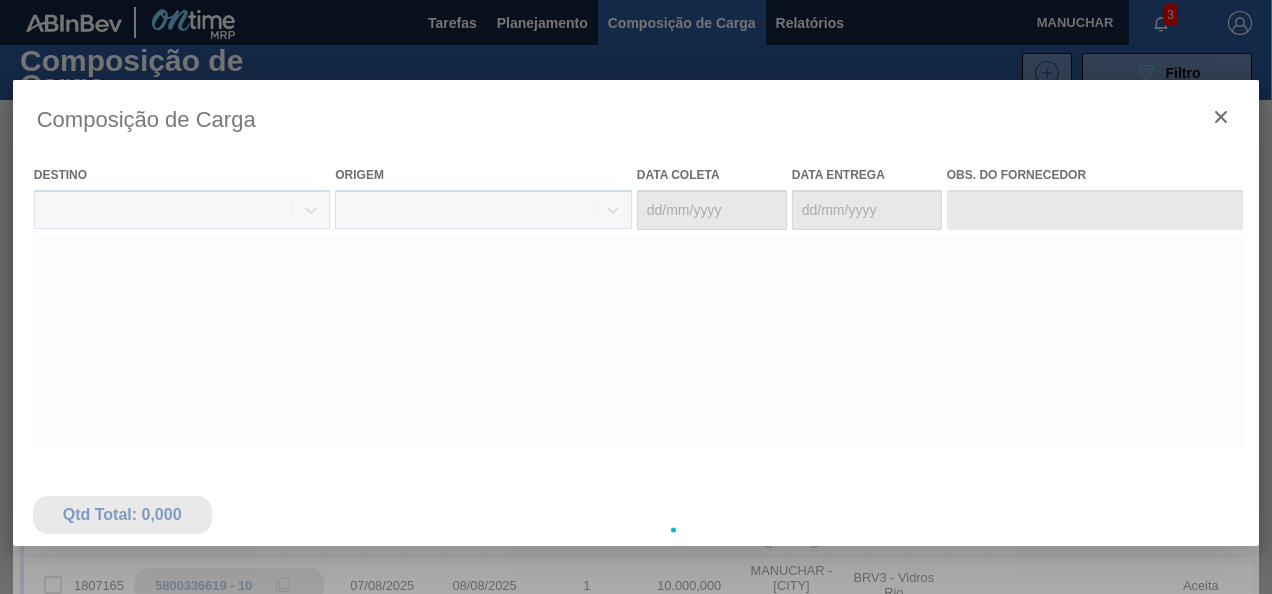 type on "04/08/2025" 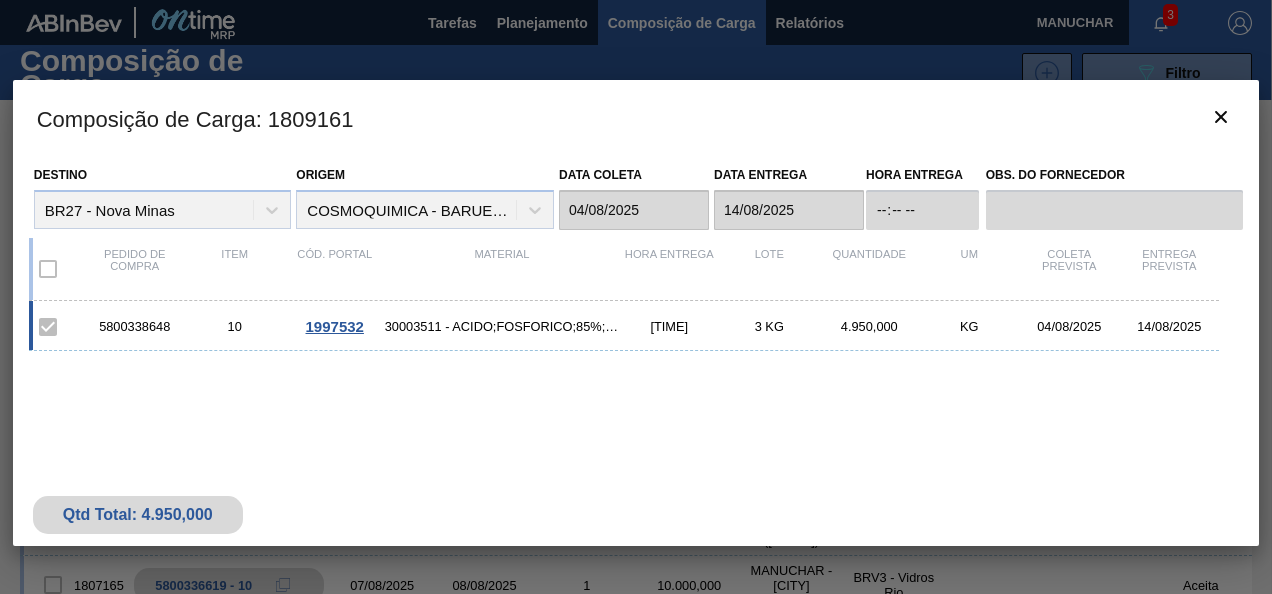 drag, startPoint x: 174, startPoint y: 325, endPoint x: 102, endPoint y: 327, distance: 72.02777 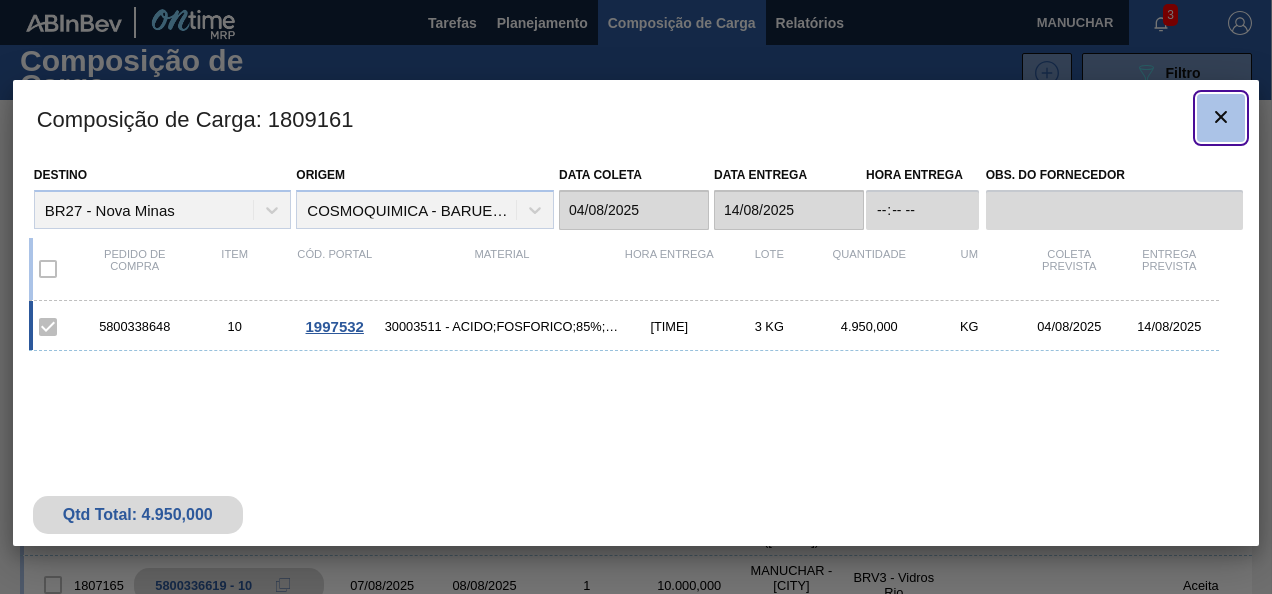 click 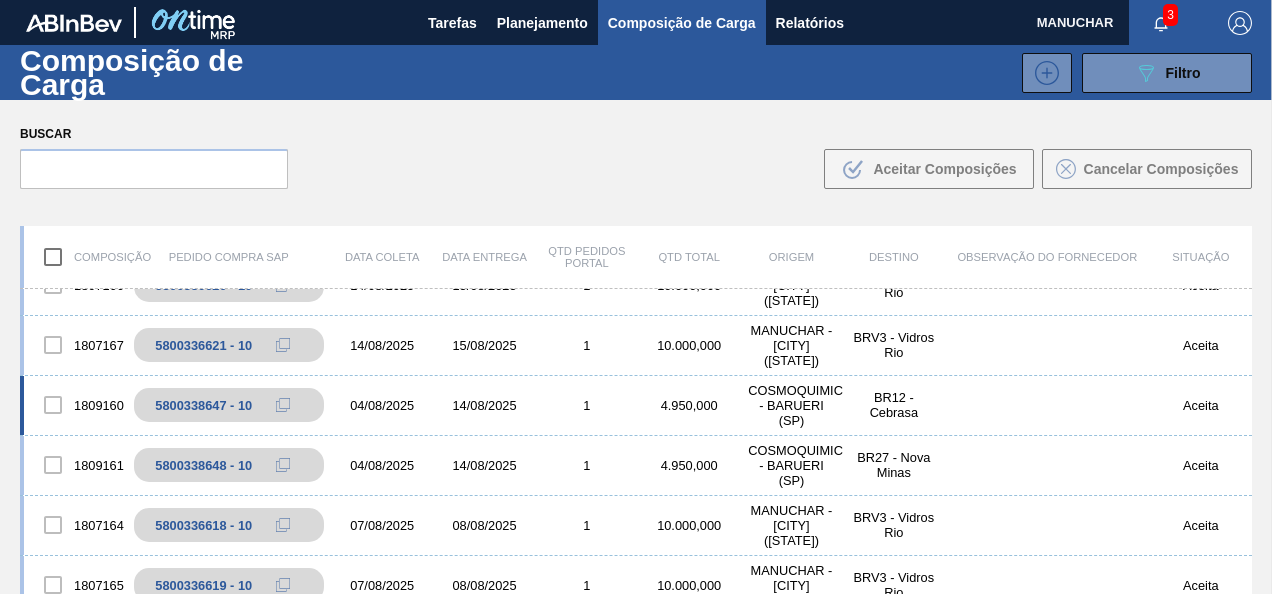 click on "COSMOQUIMICA - BARUERI (SP)" at bounding box center (791, 405) 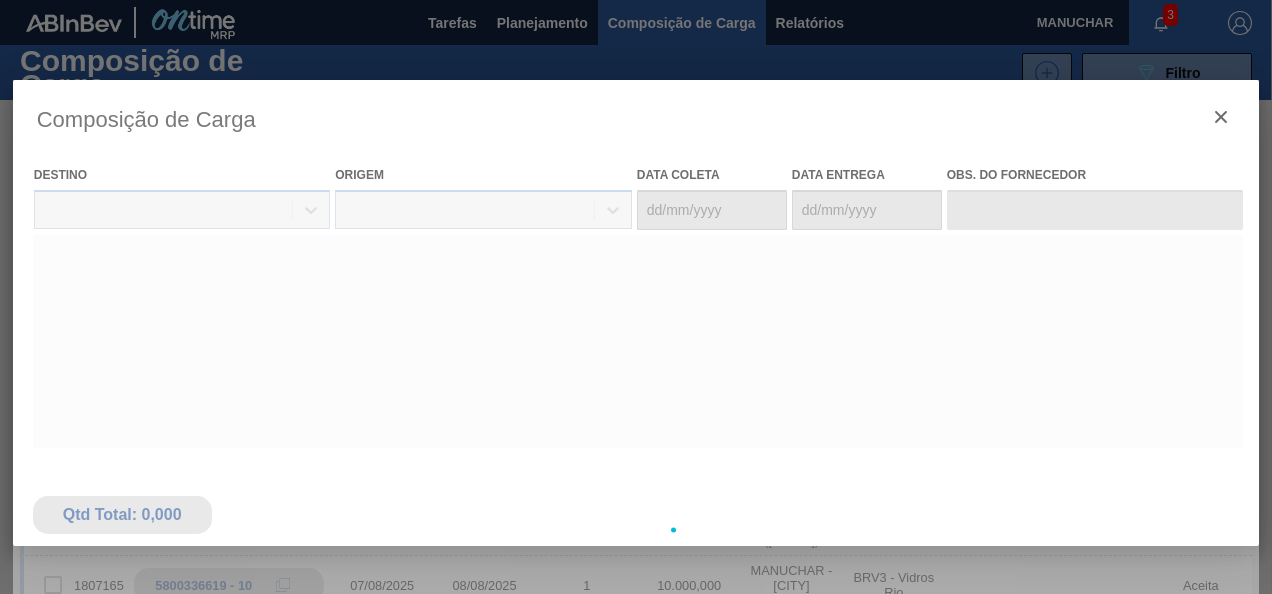 type on "04/08/2025" 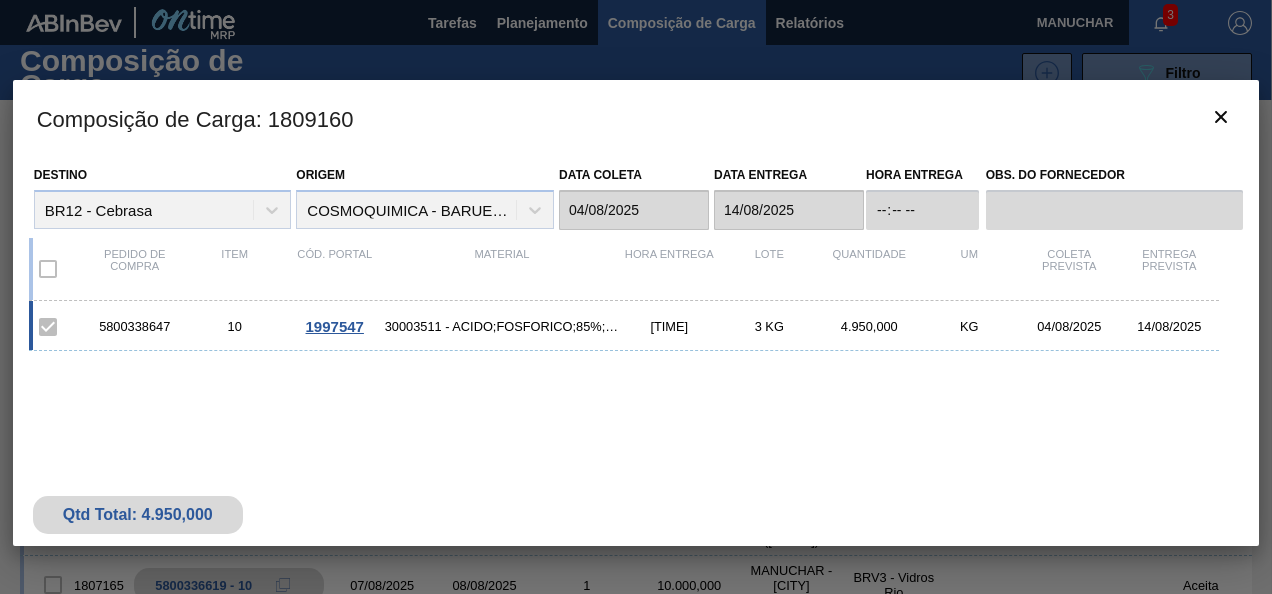 drag, startPoint x: 172, startPoint y: 328, endPoint x: 94, endPoint y: 335, distance: 78.31347 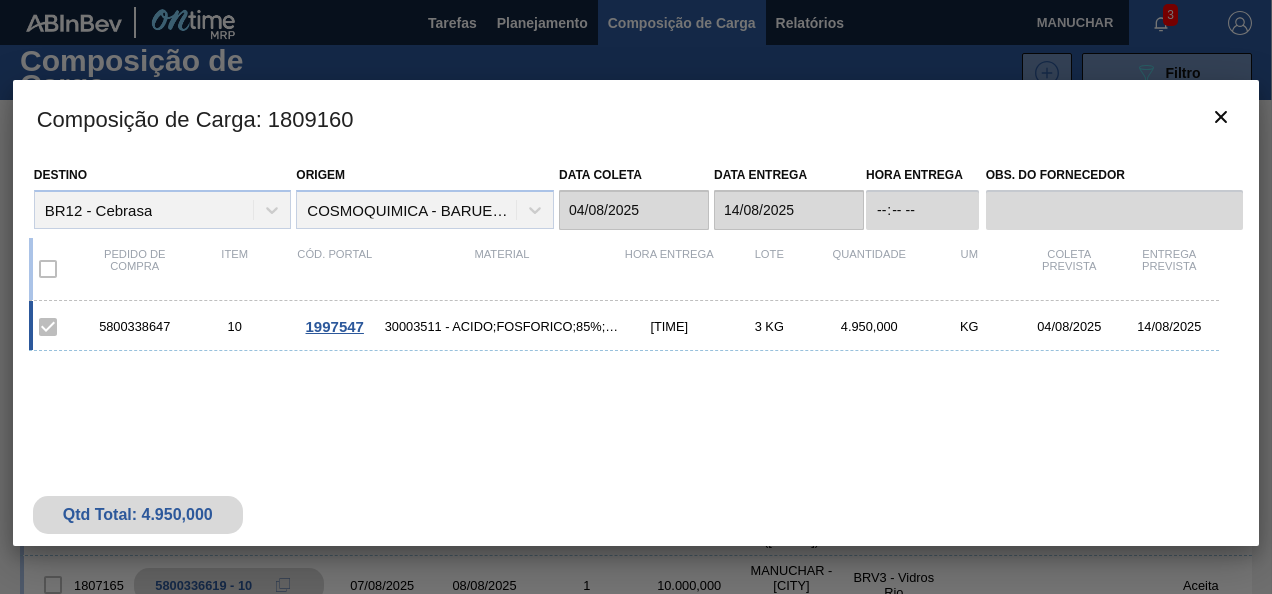 copy on "5800338647" 